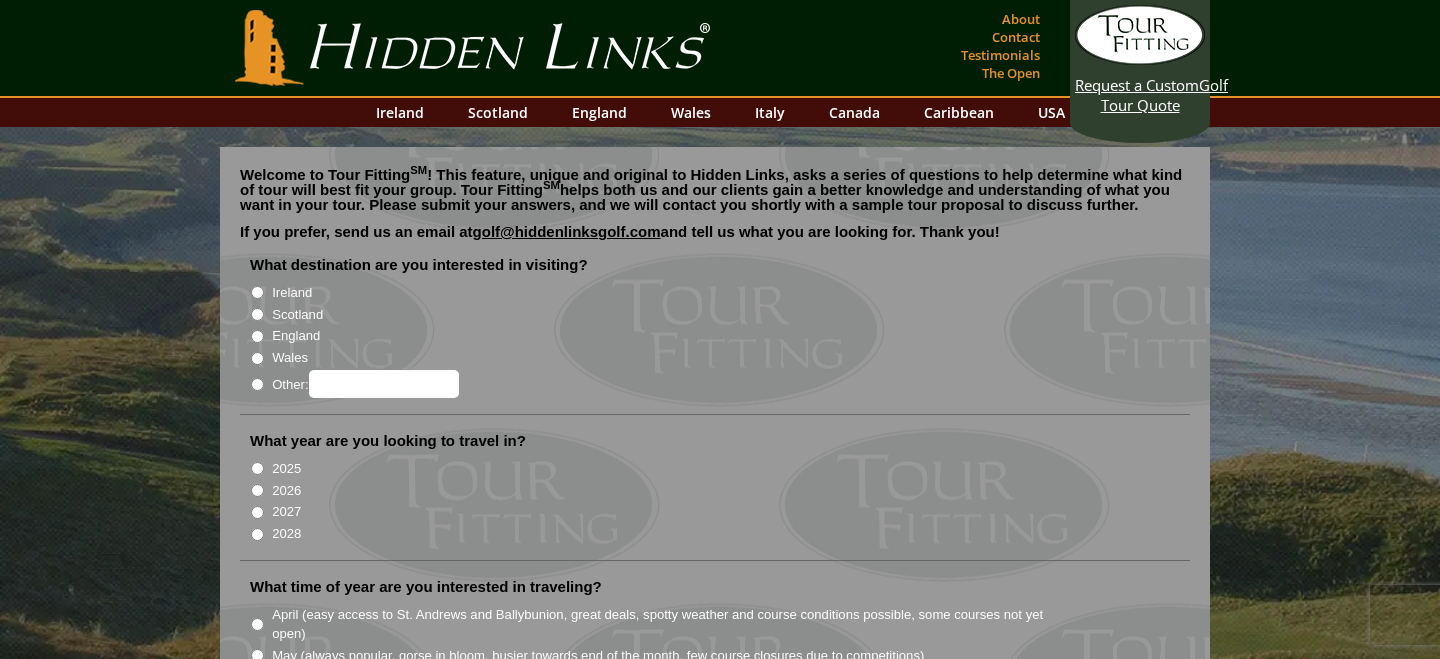 scroll, scrollTop: 0, scrollLeft: 0, axis: both 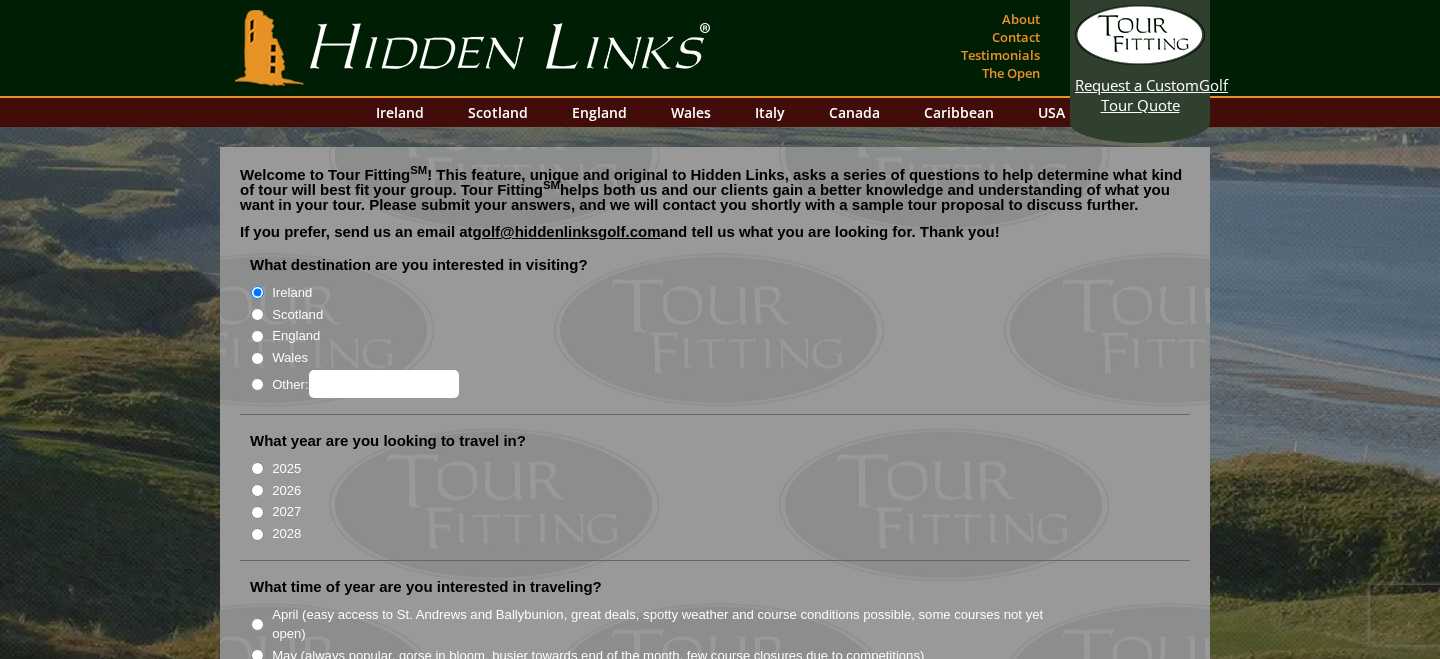 click on "Scotland" at bounding box center [257, 314] 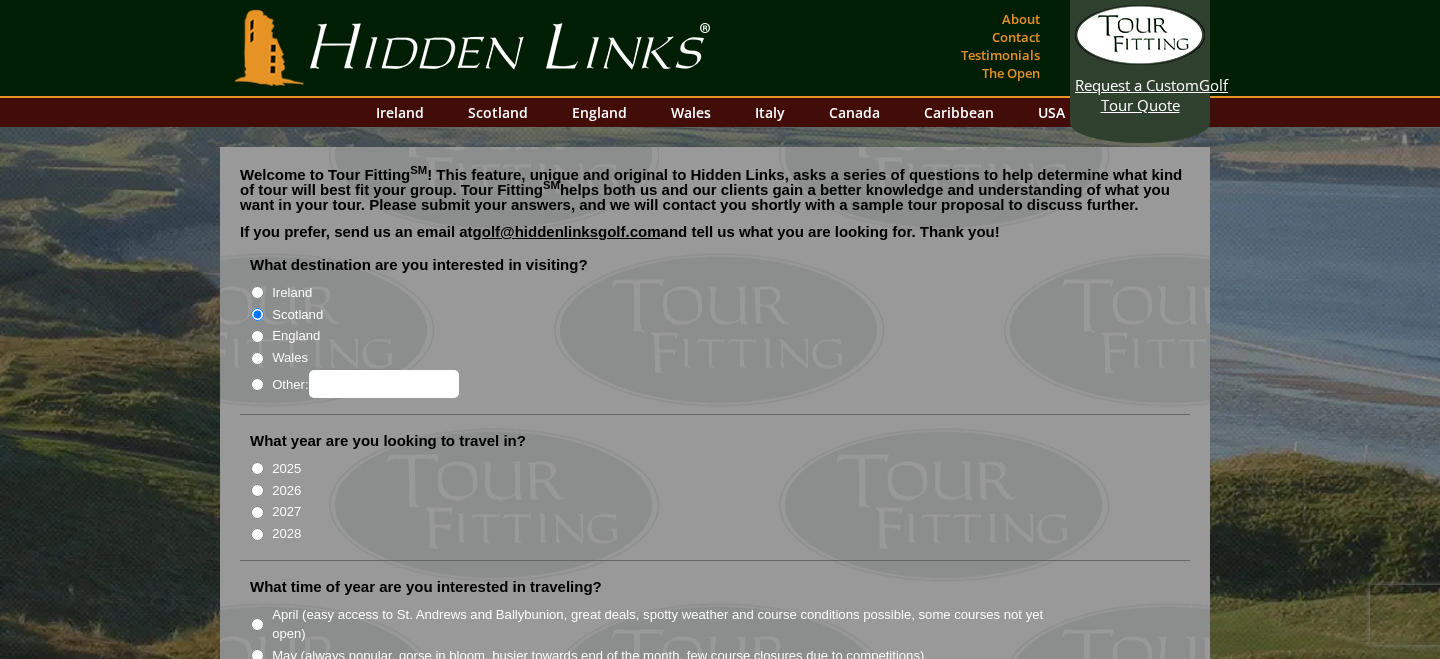 click on "Ireland" at bounding box center (723, 292) 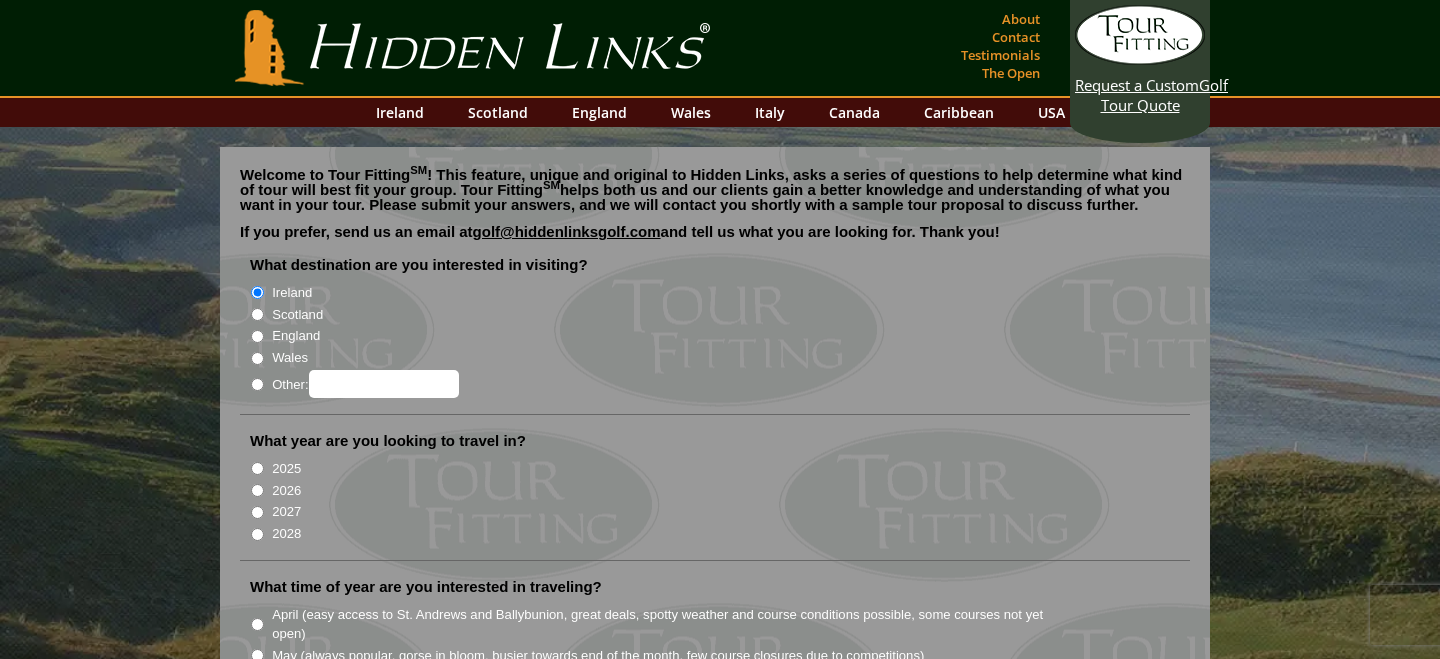 click on "2026" at bounding box center [723, 489] 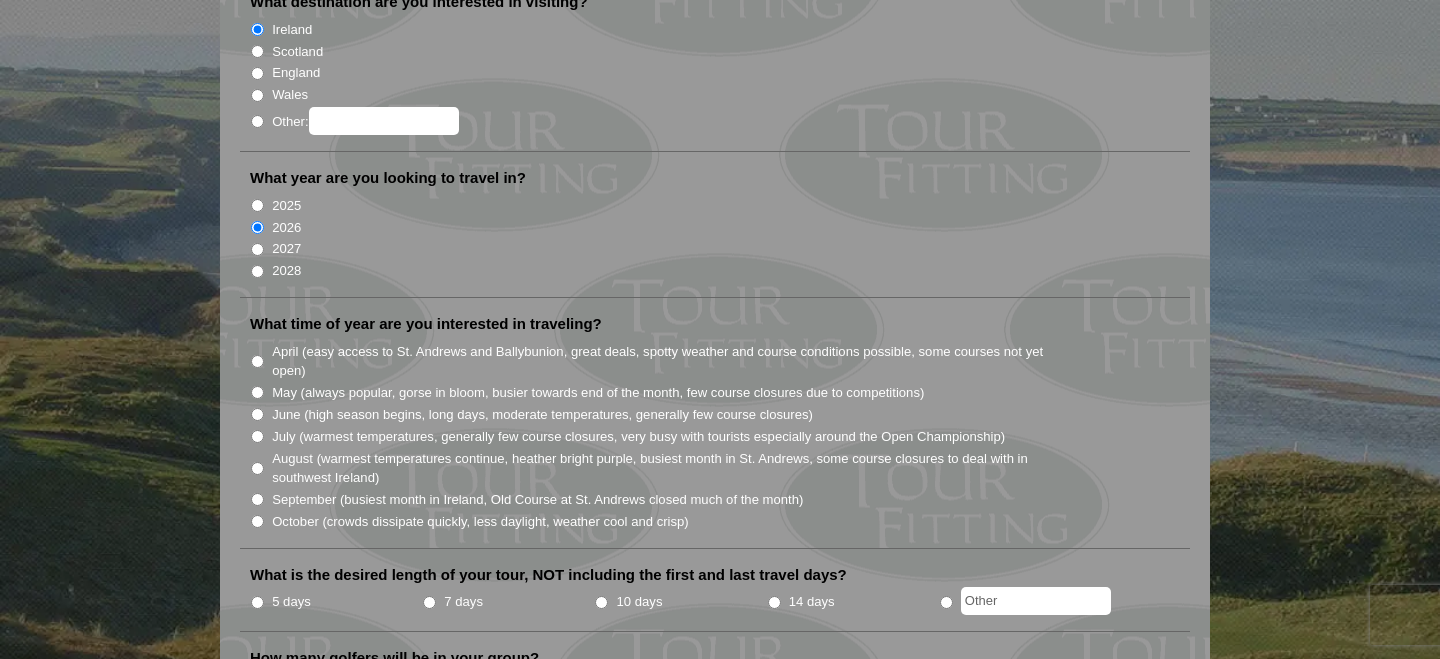 scroll, scrollTop: 262, scrollLeft: 0, axis: vertical 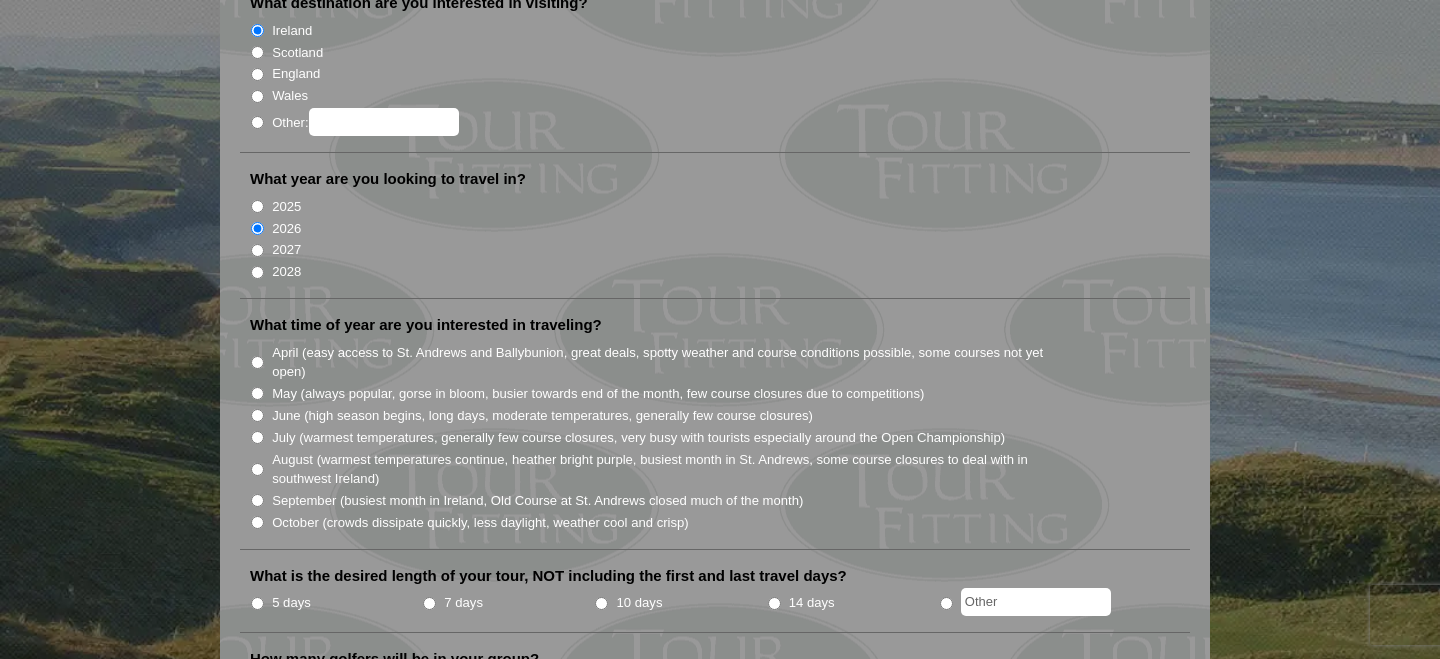 click on "April (easy access to St. Andrews and Ballybunion, great deals, spotty weather and course conditions possible, some courses not yet open)" at bounding box center [257, 362] 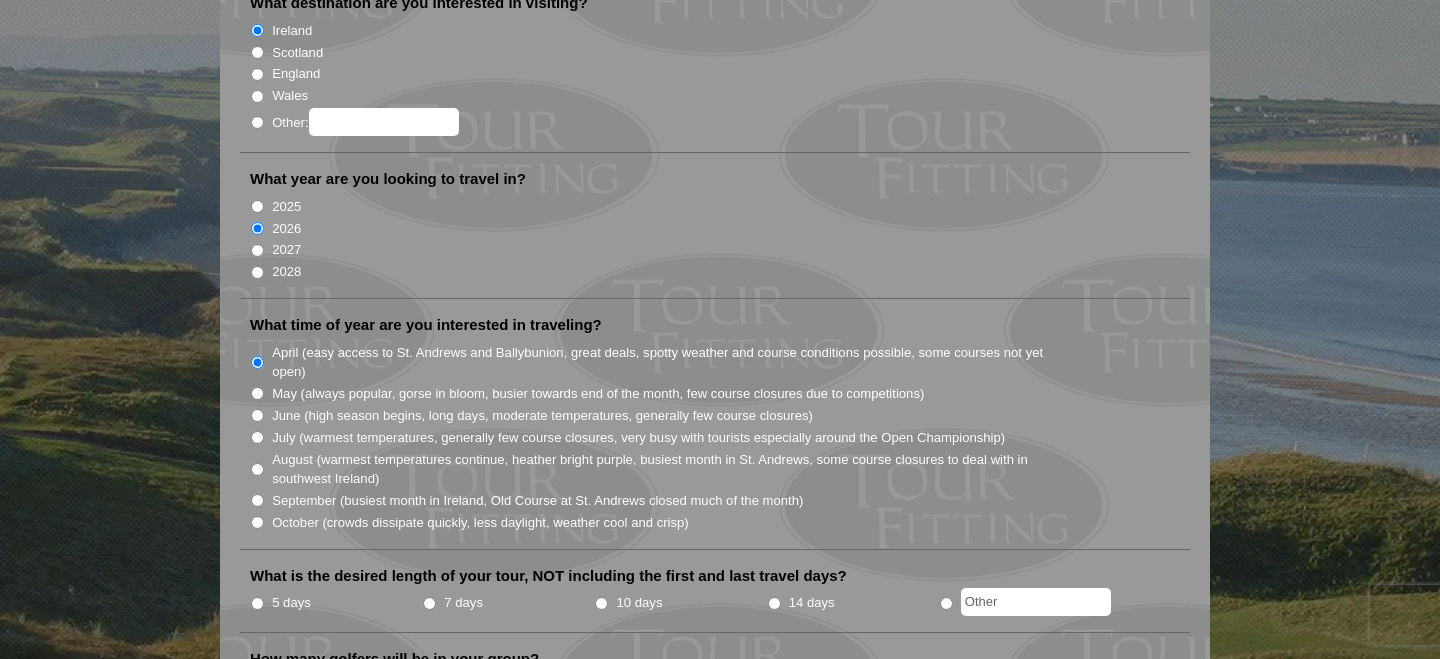 click on "5 days" at bounding box center [257, 603] 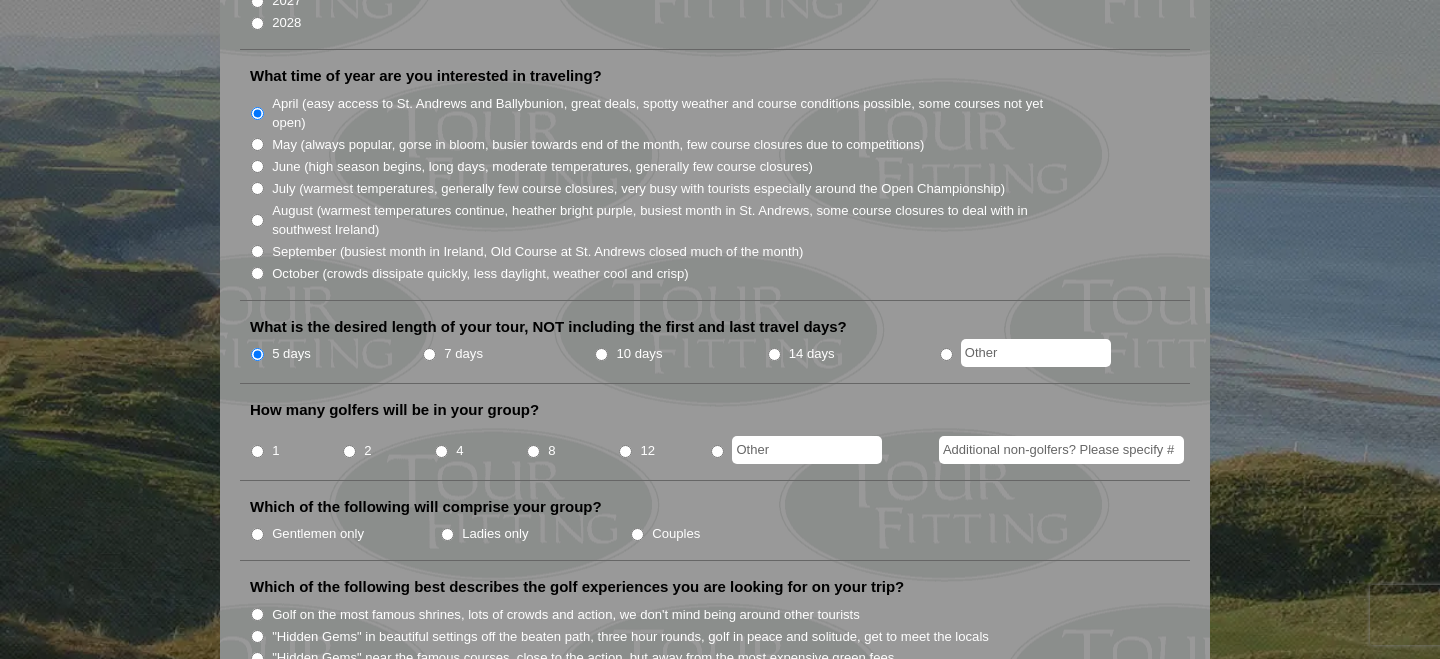 scroll, scrollTop: 518, scrollLeft: 0, axis: vertical 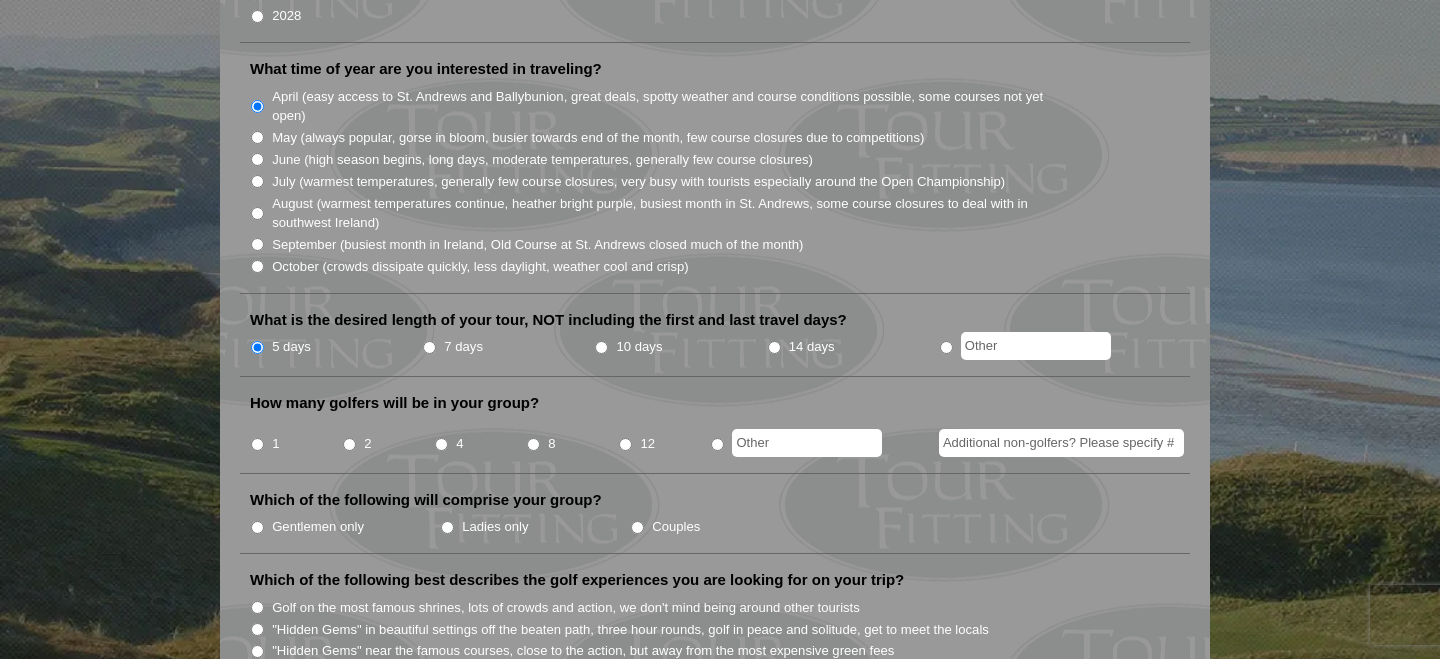 click on "4" at bounding box center (441, 444) 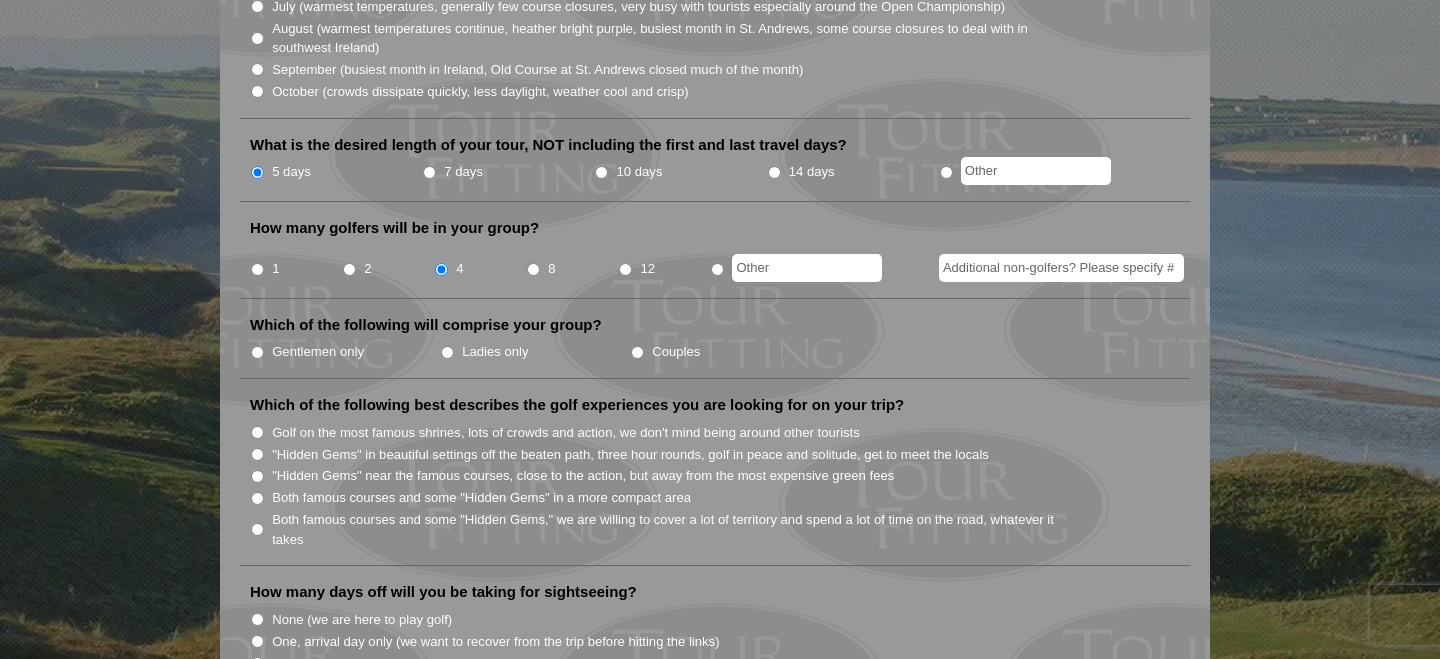 scroll, scrollTop: 694, scrollLeft: 0, axis: vertical 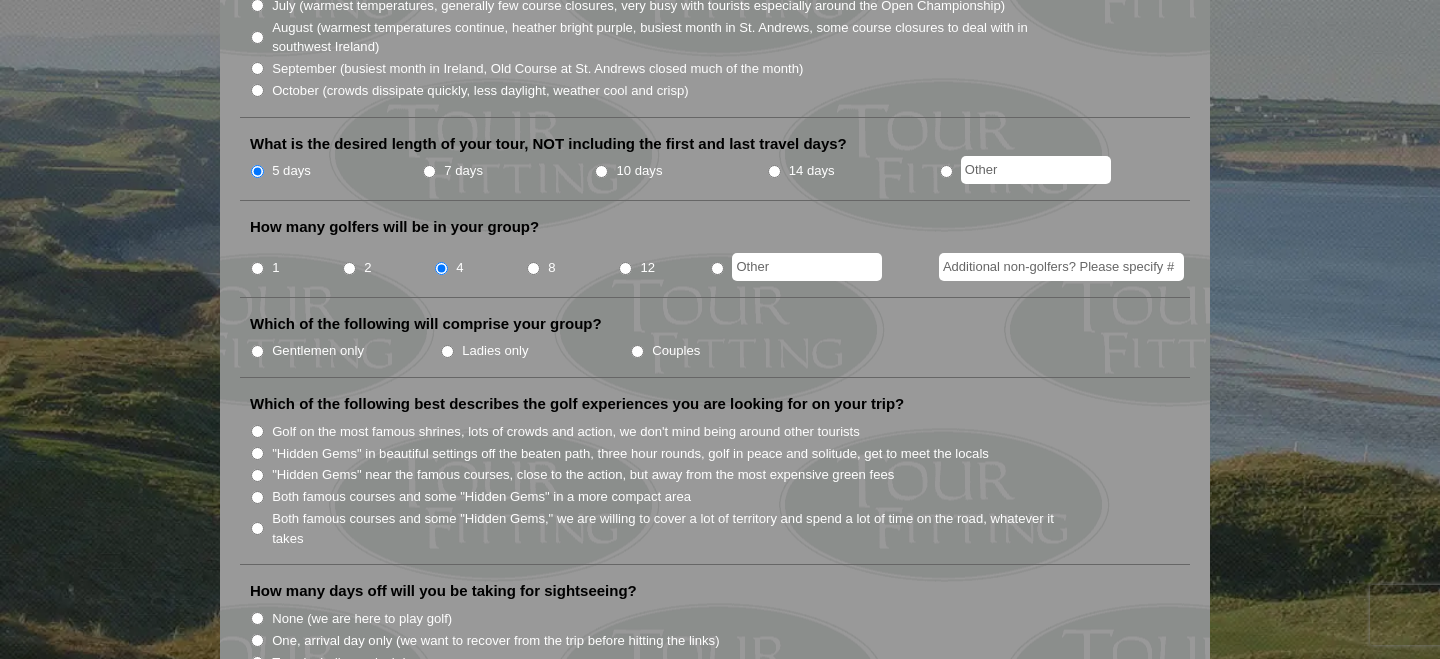 click on "Gentlemen only" at bounding box center (257, 351) 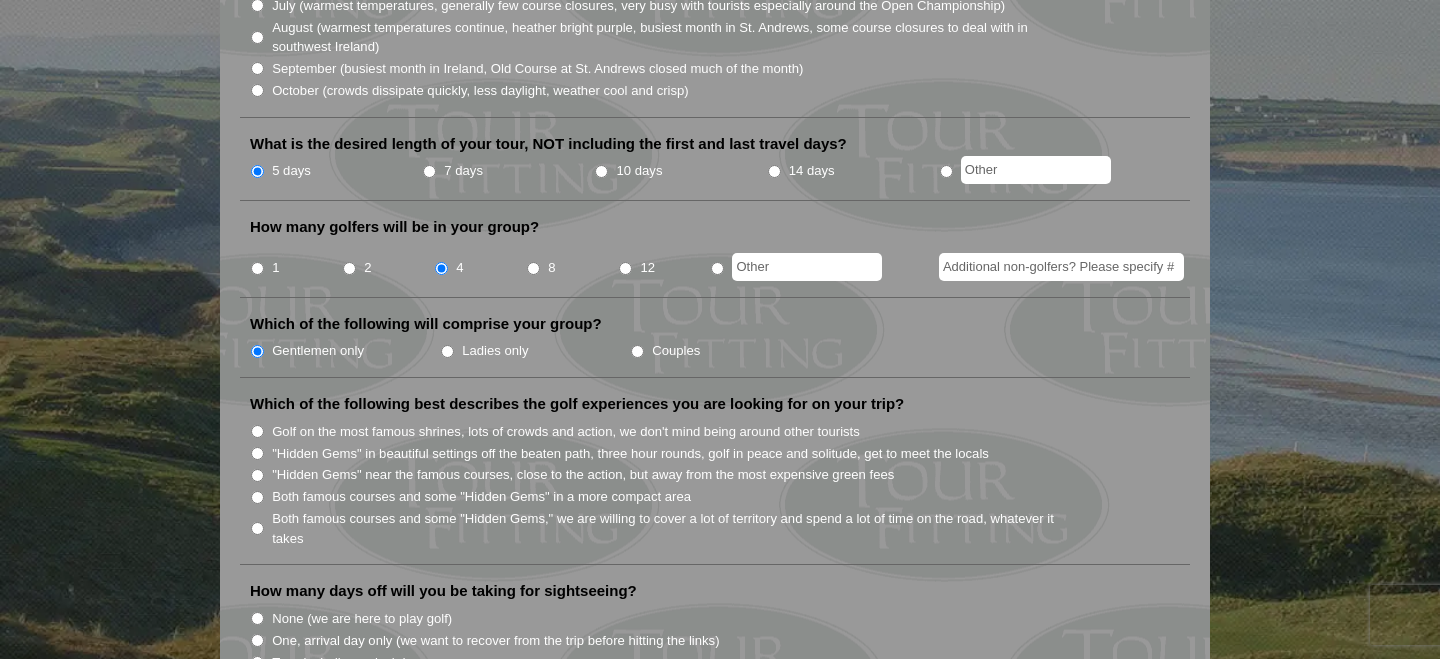 click on "Both famous courses and some "Hidden Gems," we are willing to cover a lot of territory and spend a lot of time on the road, whatever it takes" at bounding box center (257, 528) 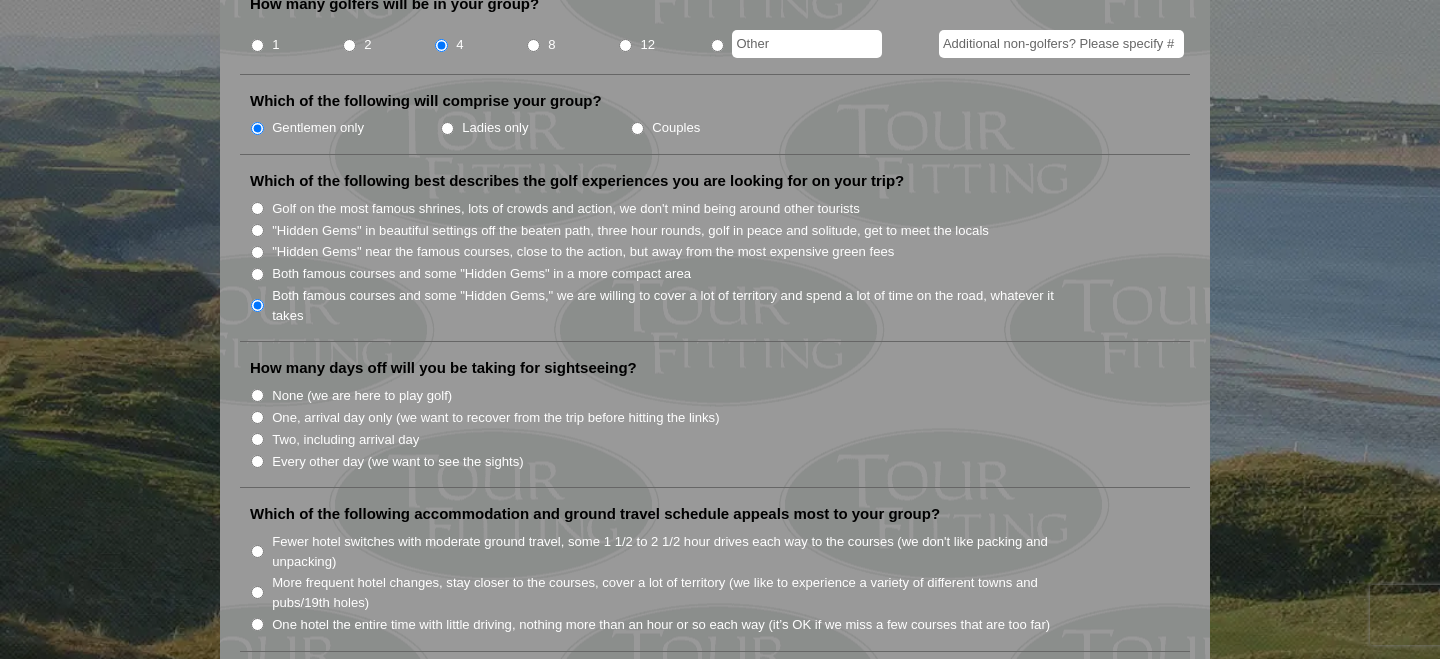 scroll, scrollTop: 913, scrollLeft: 0, axis: vertical 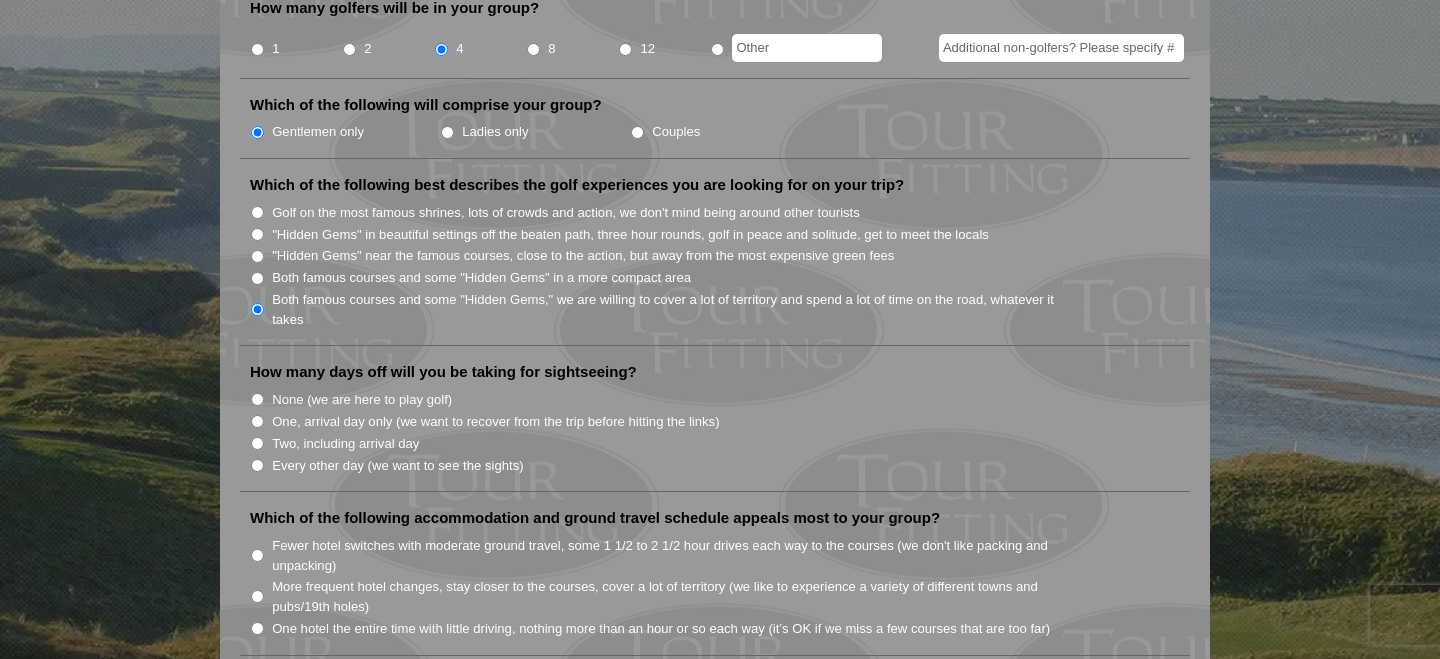 click on "Two, including arrival day" at bounding box center (257, 443) 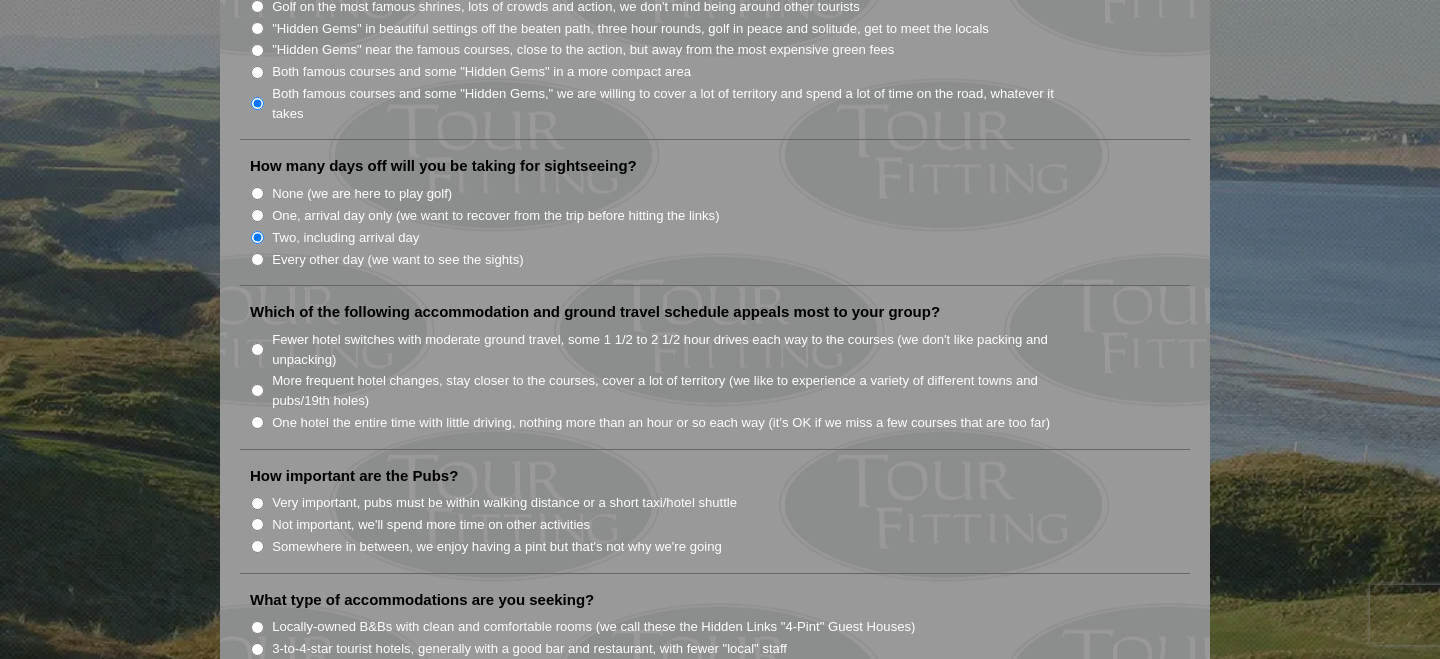 scroll, scrollTop: 1126, scrollLeft: 0, axis: vertical 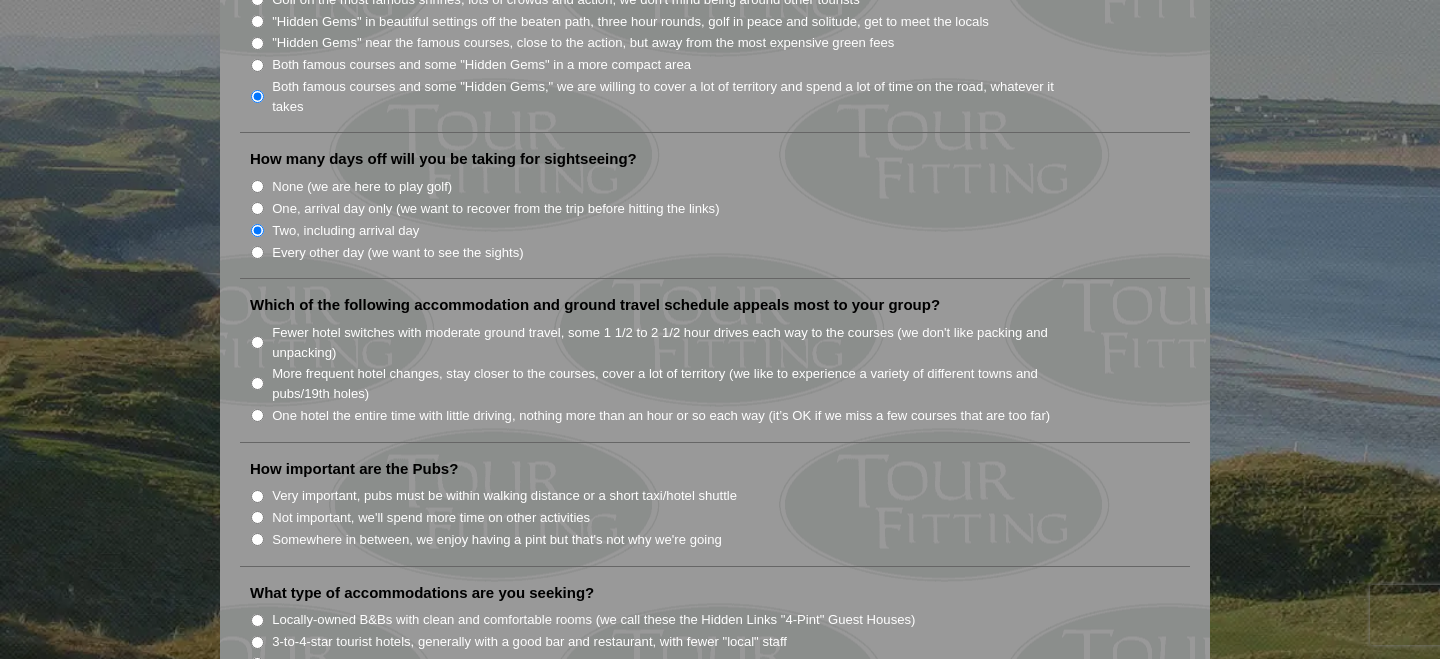click on "One hotel the entire time with little driving, nothing more than an hour or so each way (it’s OK if we miss a few courses that are too far)" at bounding box center (257, 415) 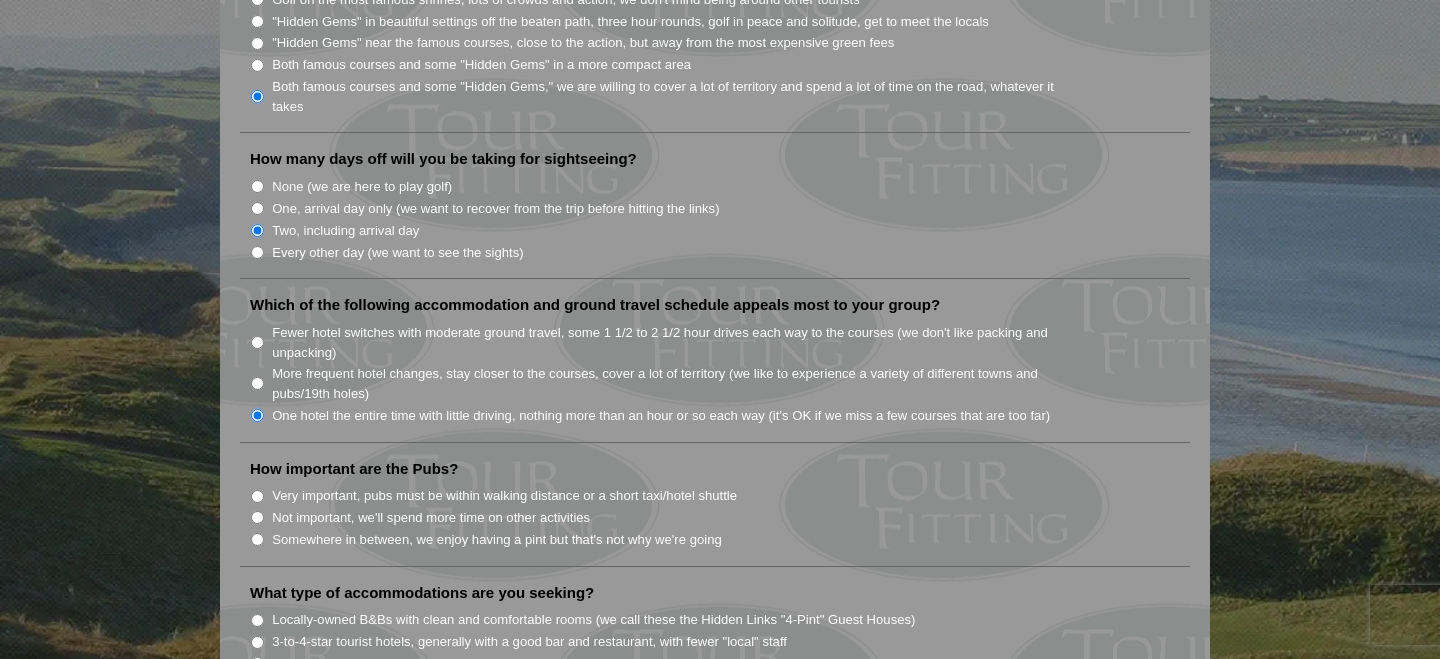 click on "Very important, pubs must be within walking distance or a short taxi/hotel shuttle" at bounding box center [257, 496] 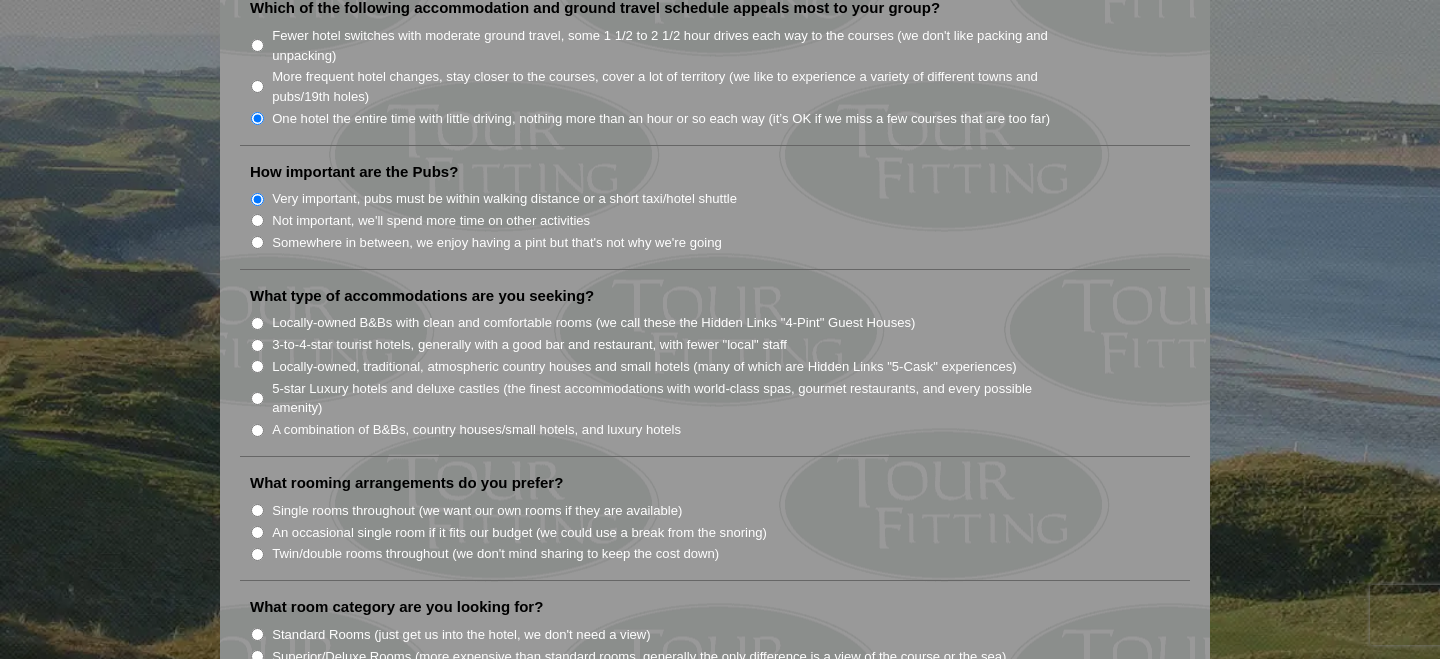 scroll, scrollTop: 1424, scrollLeft: 0, axis: vertical 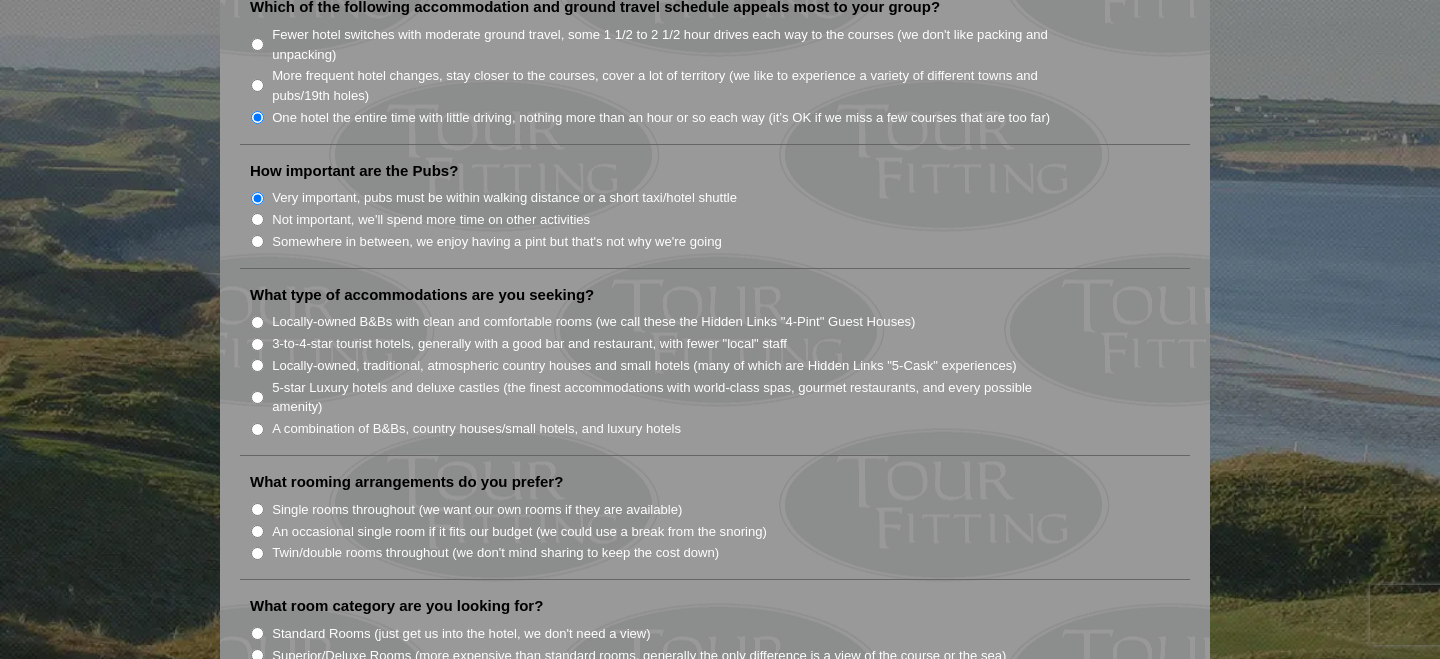 click on "Locally-owned, traditional, atmospheric country houses and small hotels (many of which are Hidden Links "5-Cask" experiences)" at bounding box center [257, 365] 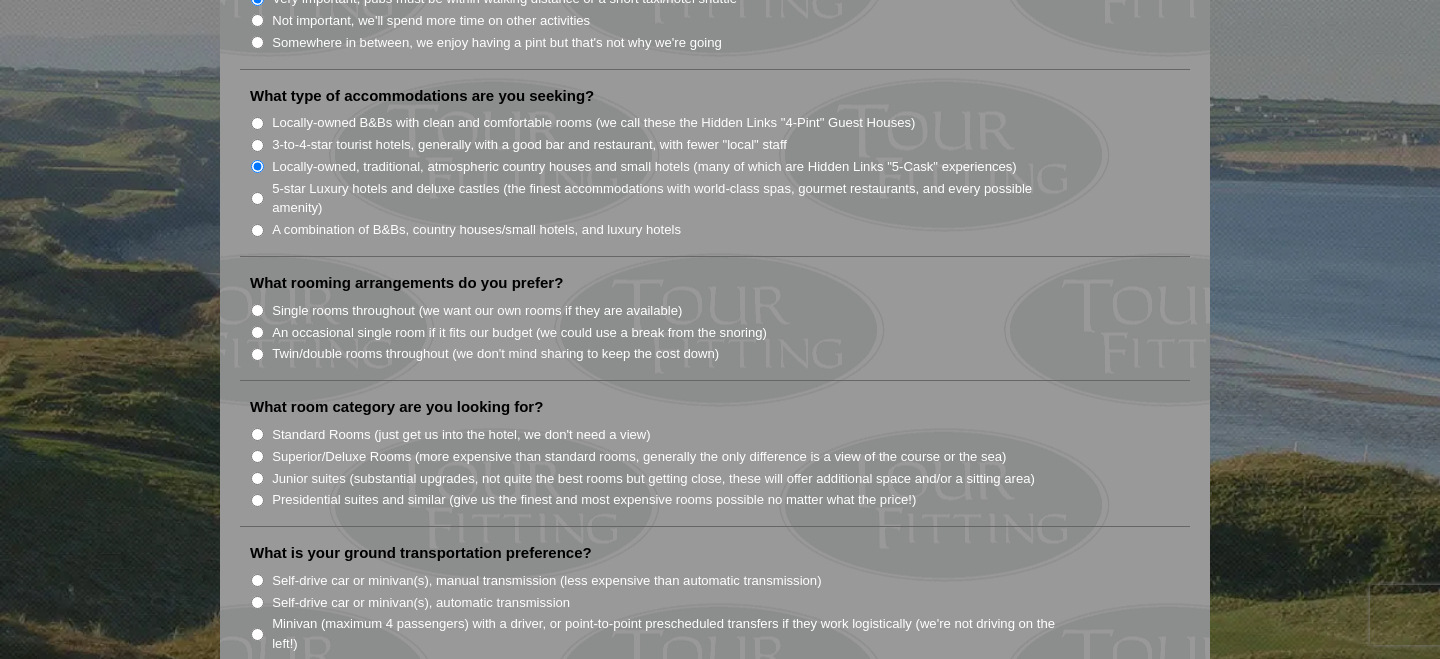 scroll, scrollTop: 1627, scrollLeft: 0, axis: vertical 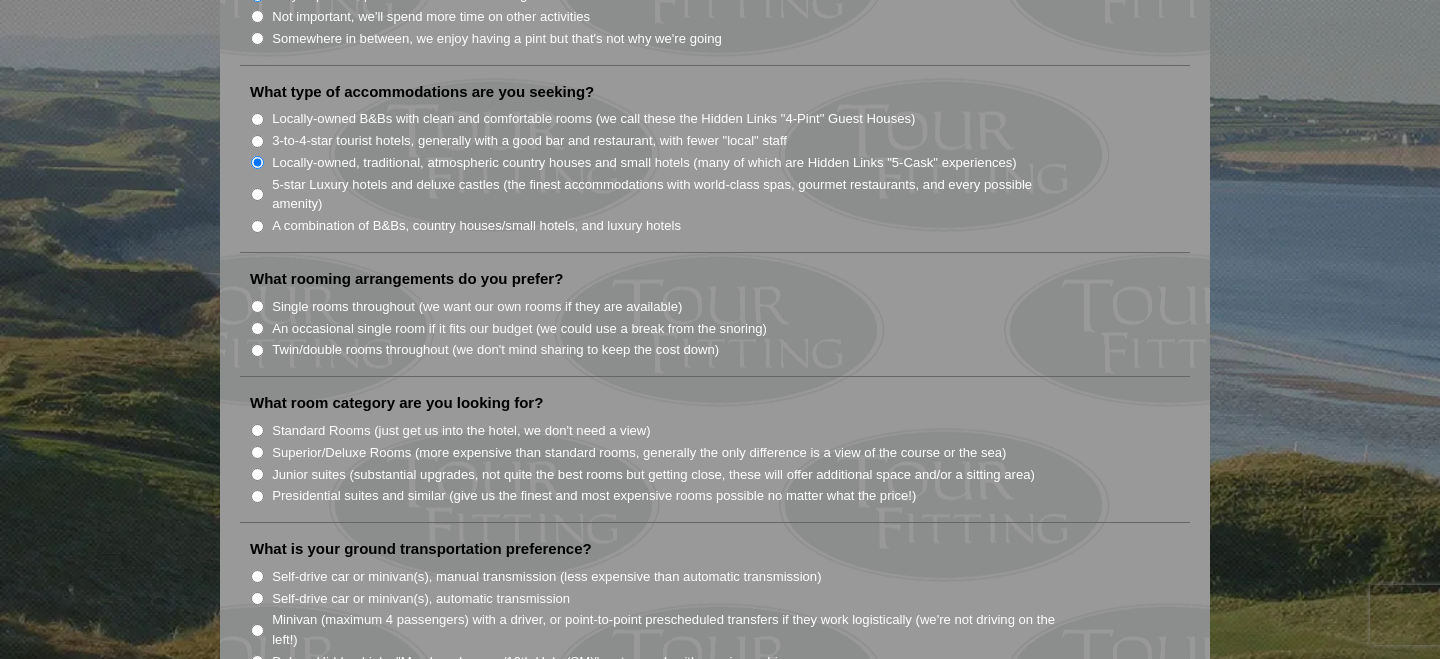 click on "Single rooms throughout (we want our own rooms if they are available)" at bounding box center [257, 306] 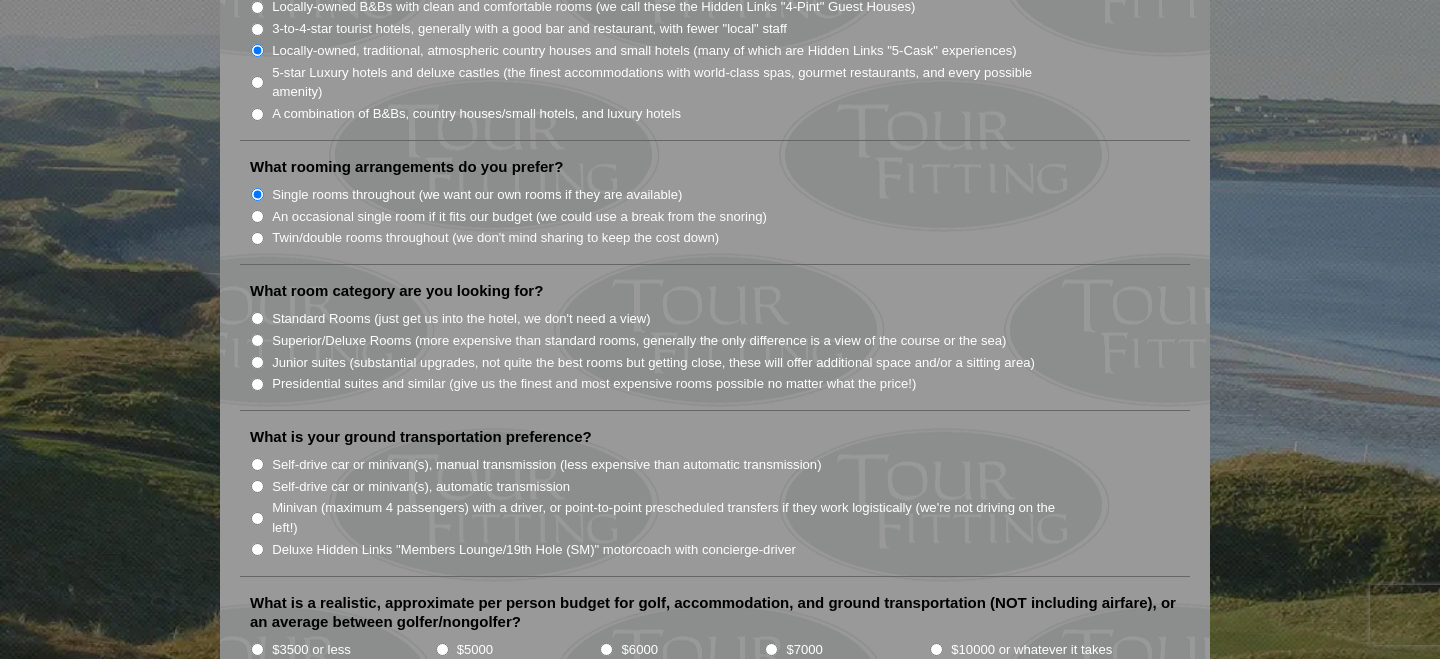 scroll, scrollTop: 1760, scrollLeft: 0, axis: vertical 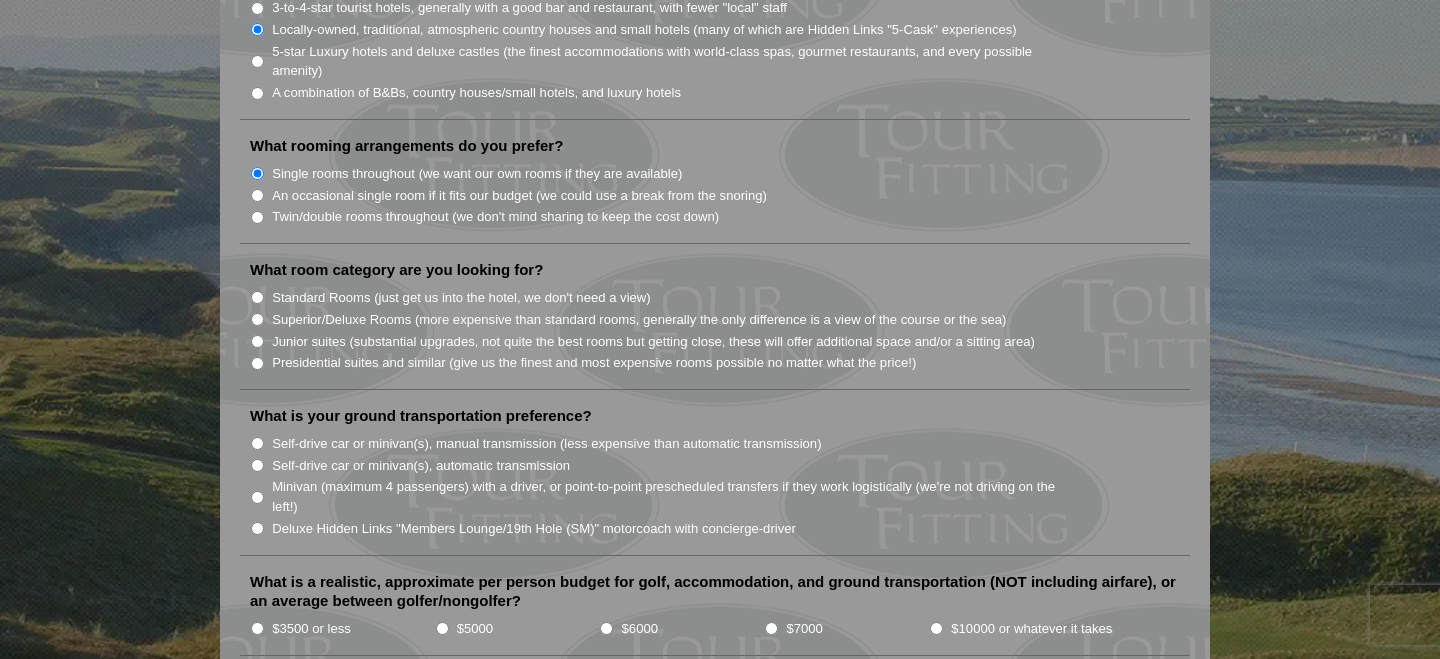 click on "Standard Rooms (just get us into the hotel, we don't need a view)" at bounding box center (257, 297) 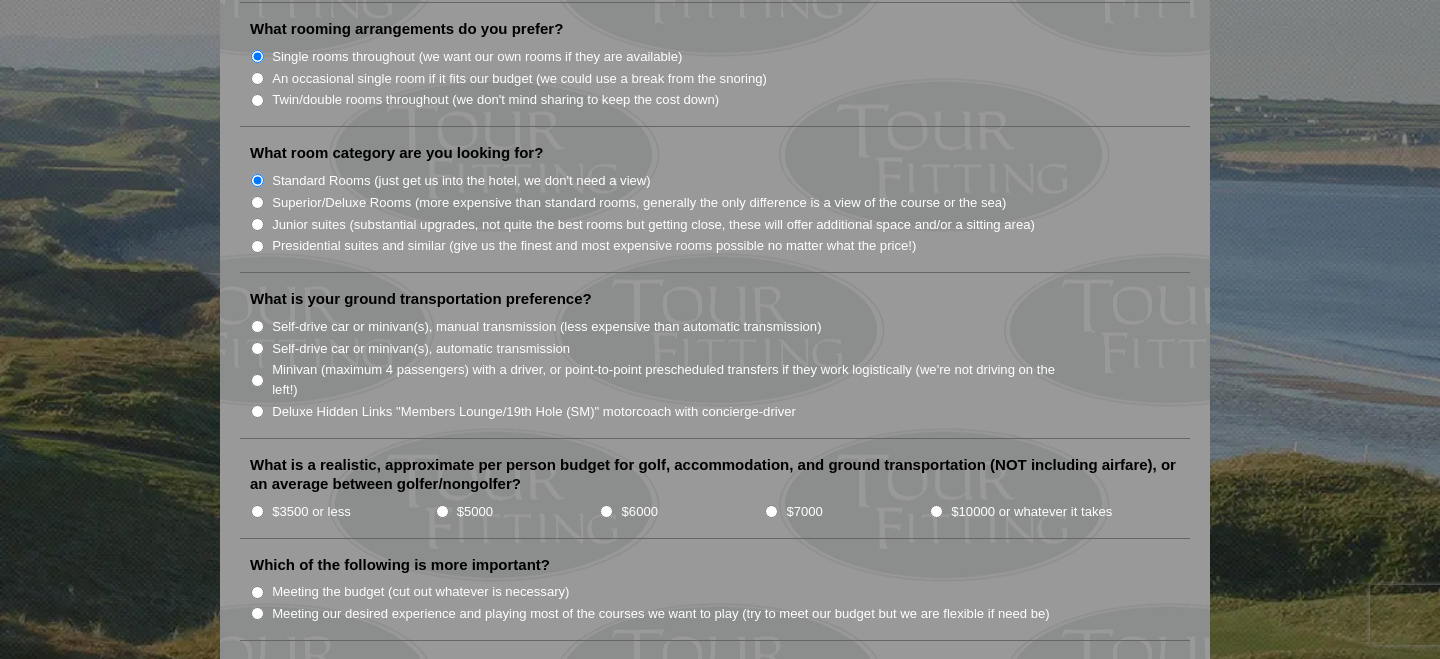 scroll, scrollTop: 1881, scrollLeft: 0, axis: vertical 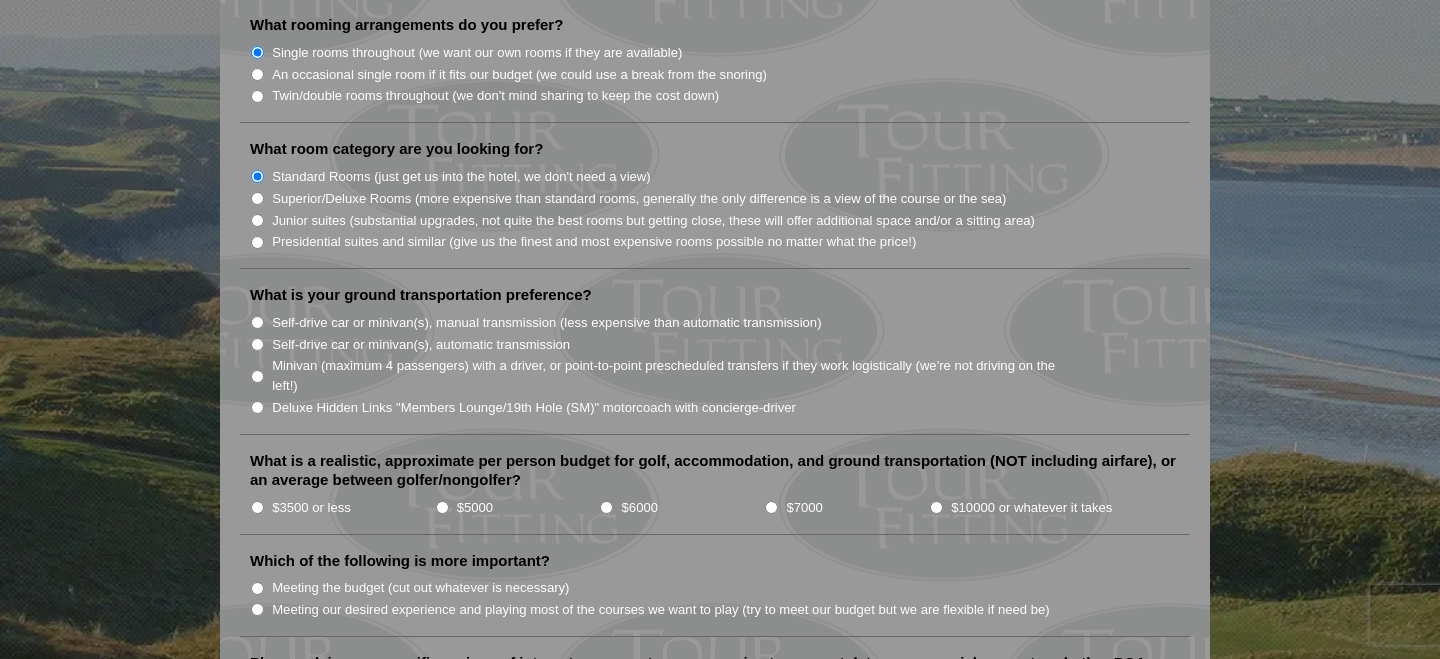 click on "Minivan (maximum 4 passengers) with a driver, or point-to-point prescheduled transfers if they work logistically (we're not driving on the left!)" at bounding box center [257, 376] 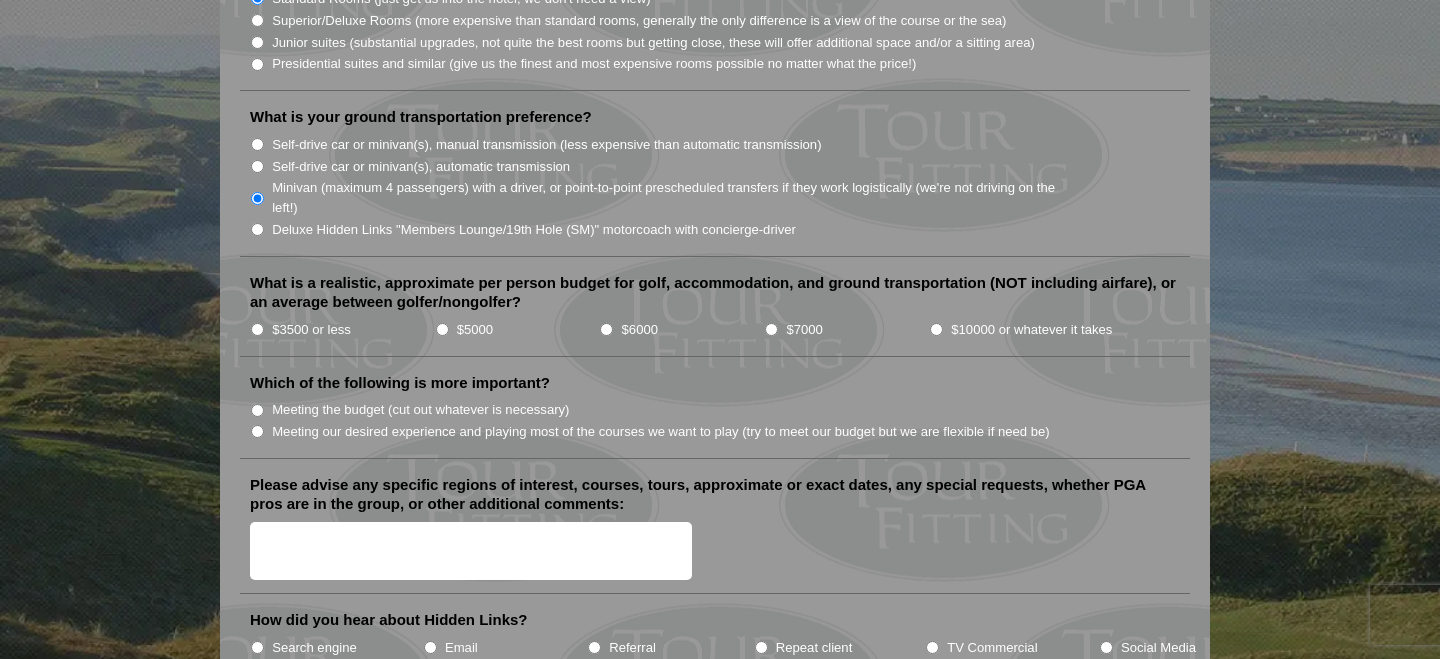 scroll, scrollTop: 2056, scrollLeft: 0, axis: vertical 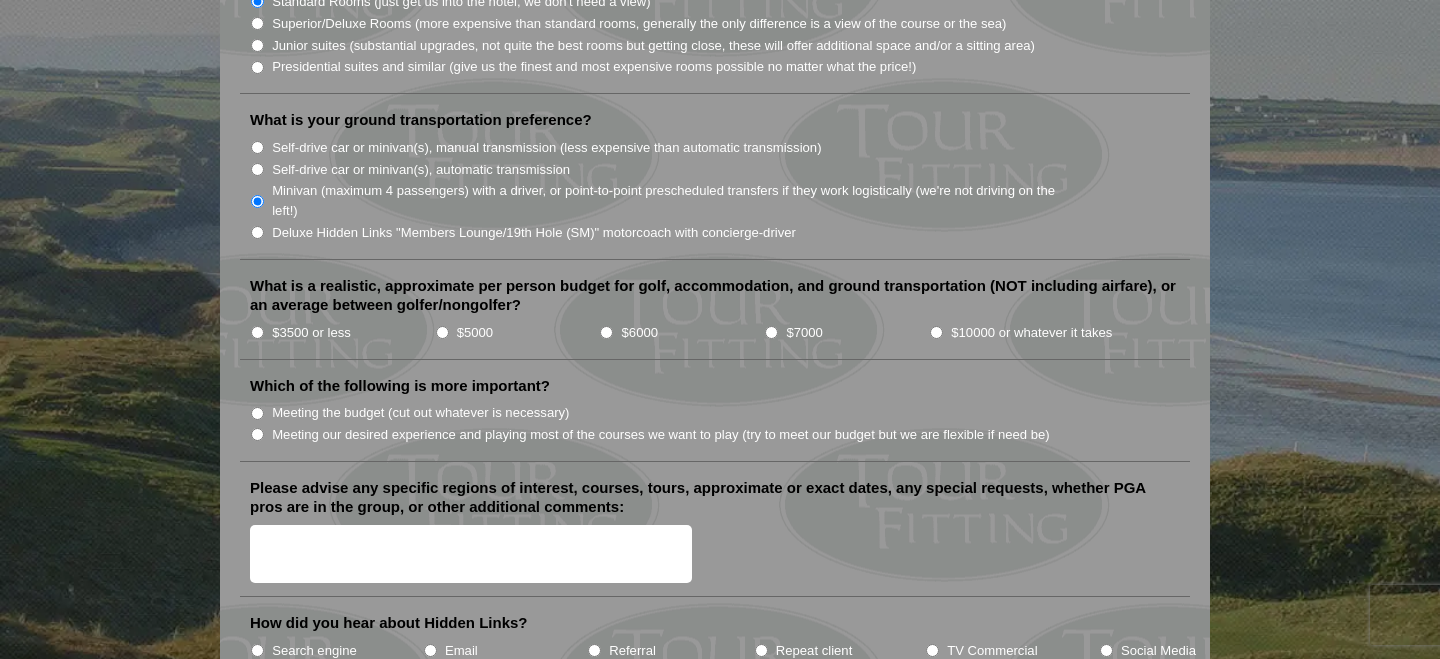 click on "$3500 or less" at bounding box center [257, 332] 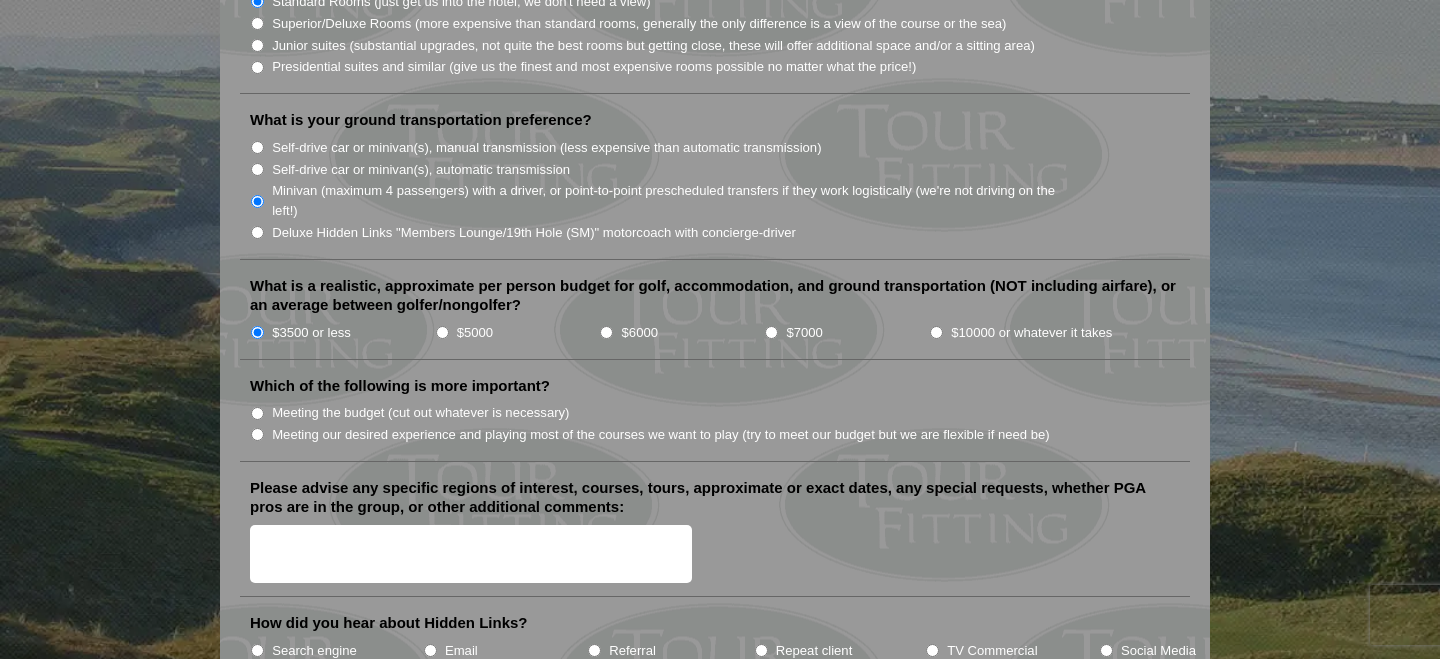 click on "Meeting our desired experience and playing most of the courses we want to play (try to meet our budget but we are flexible if need be)" at bounding box center (257, 434) 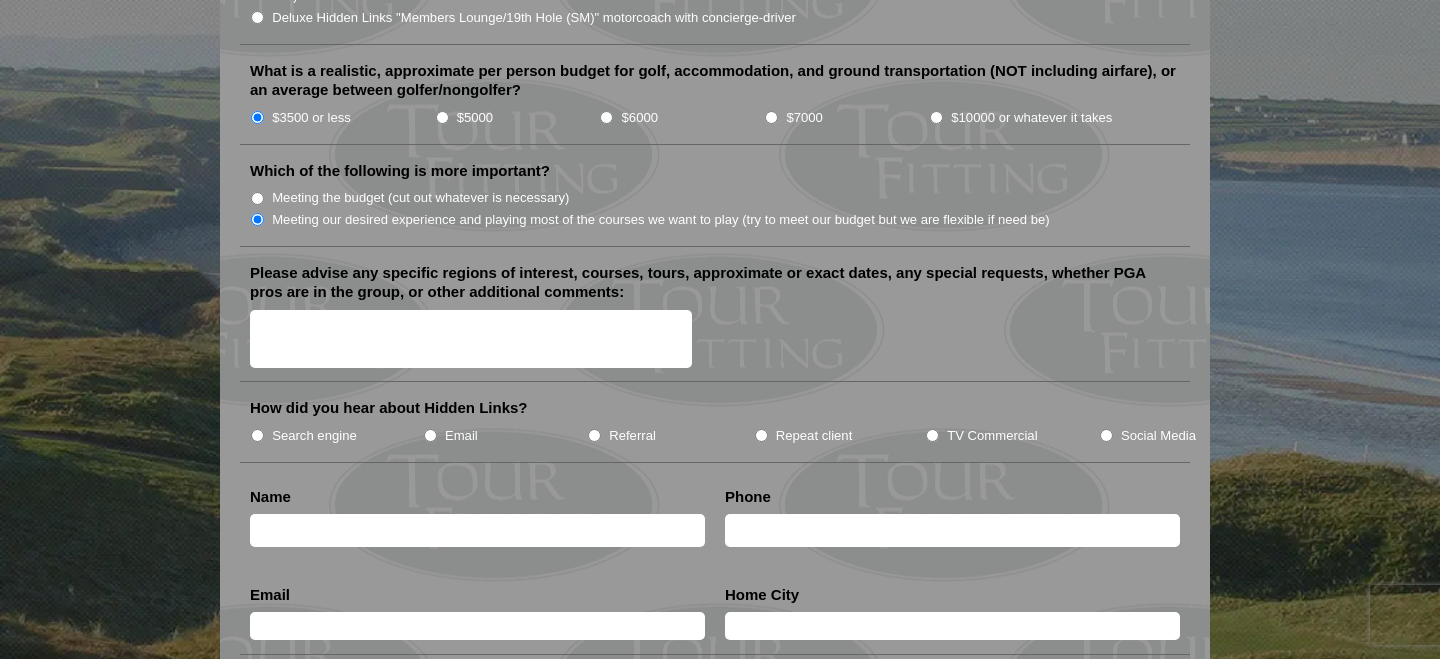 scroll, scrollTop: 2274, scrollLeft: 0, axis: vertical 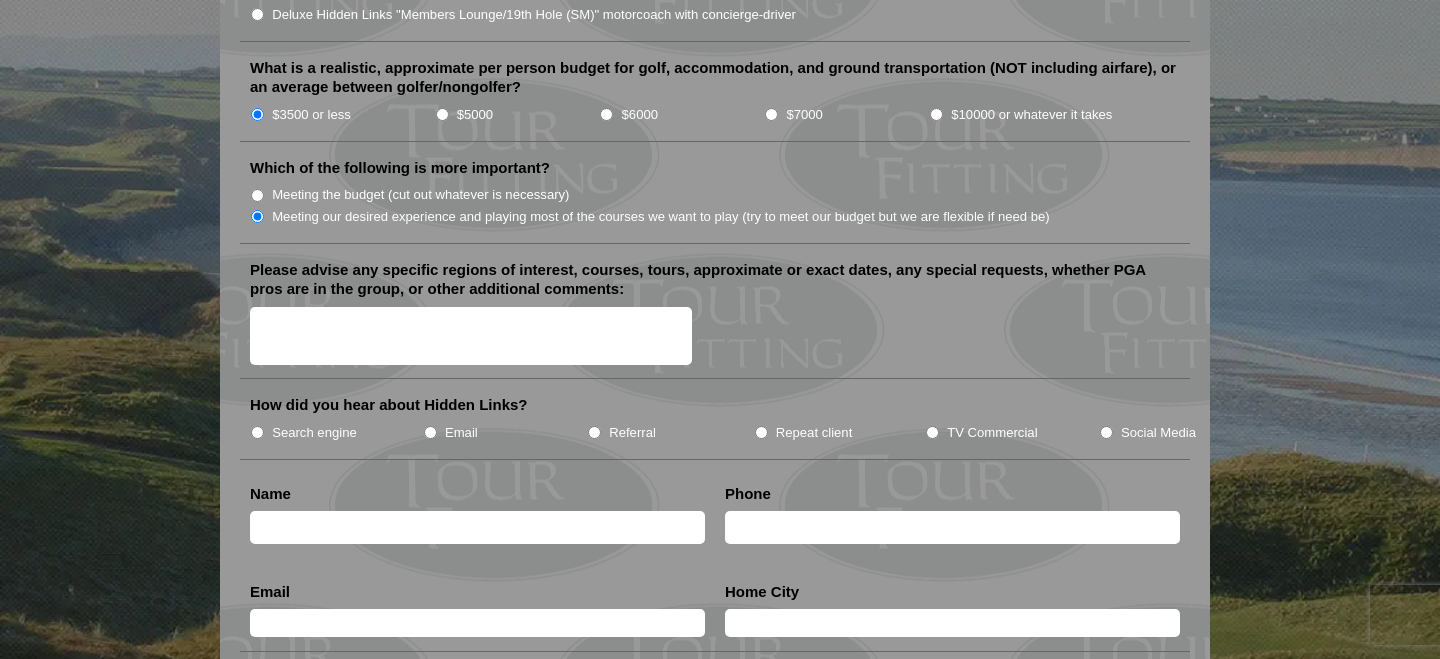 click on "Email" at bounding box center (430, 432) 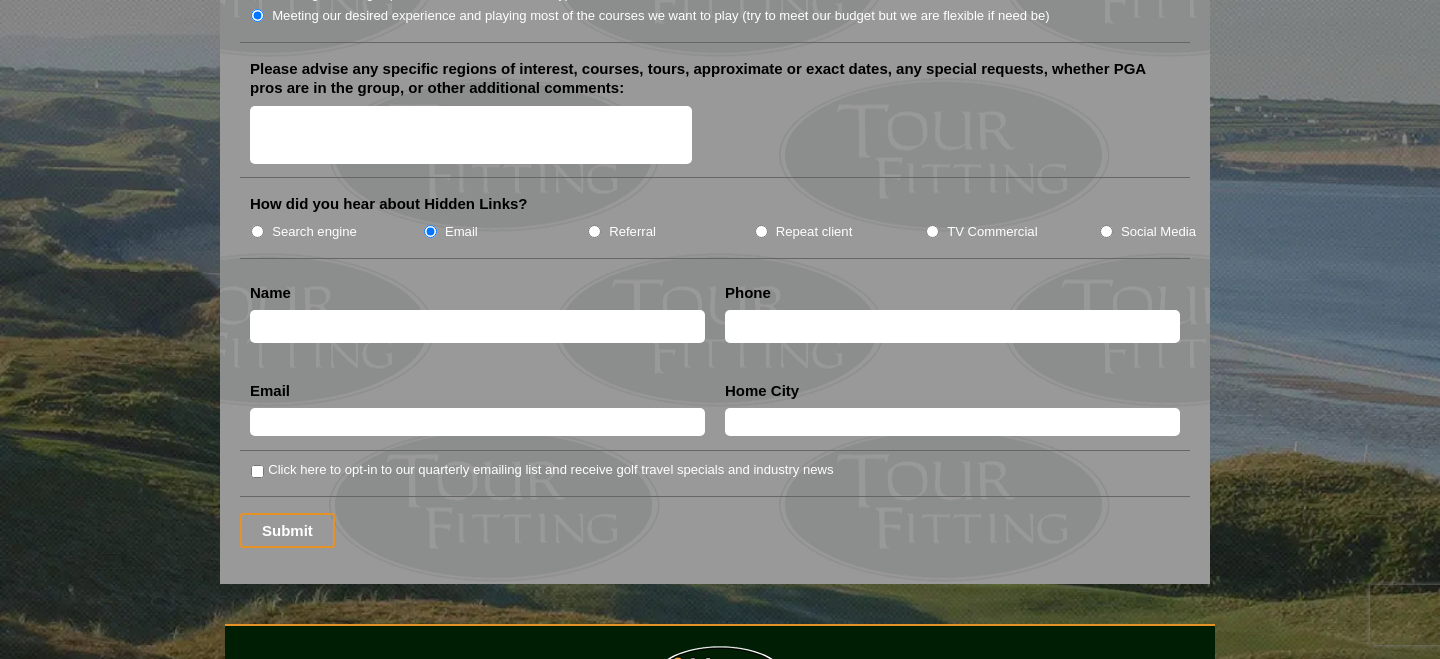 scroll, scrollTop: 2482, scrollLeft: 0, axis: vertical 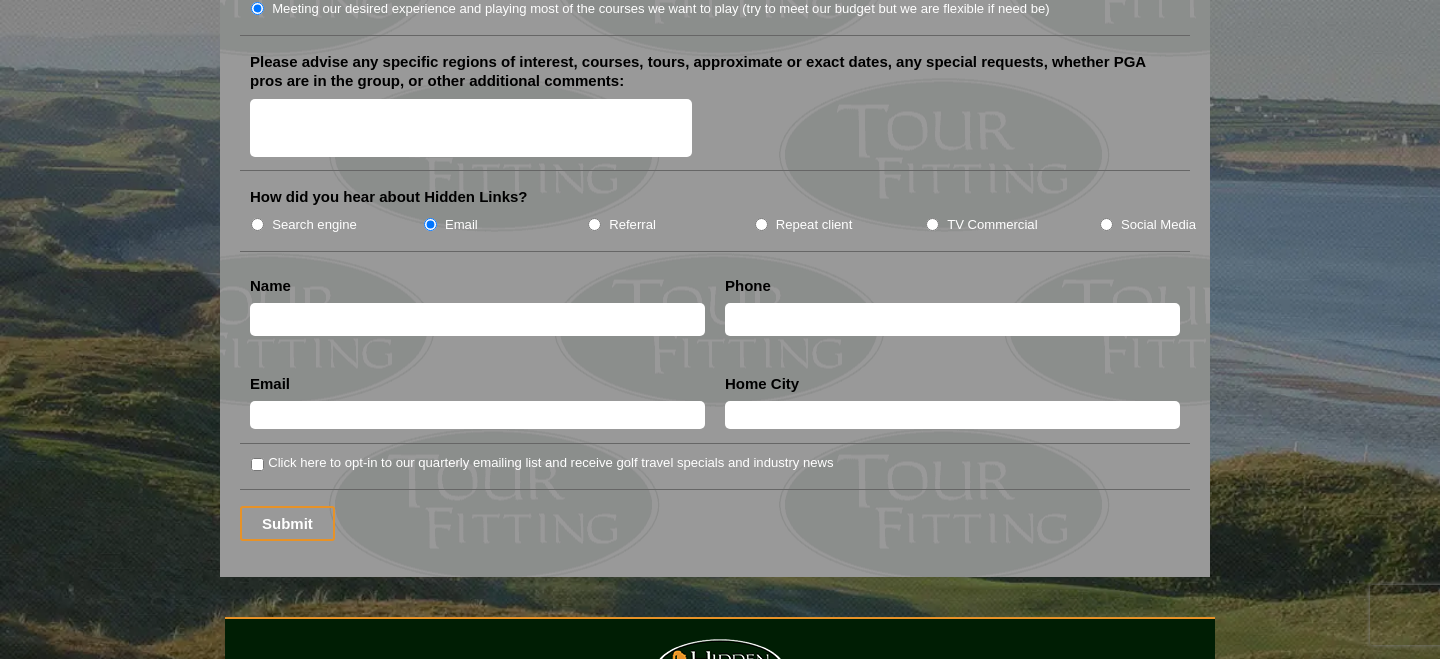 click at bounding box center (477, 319) 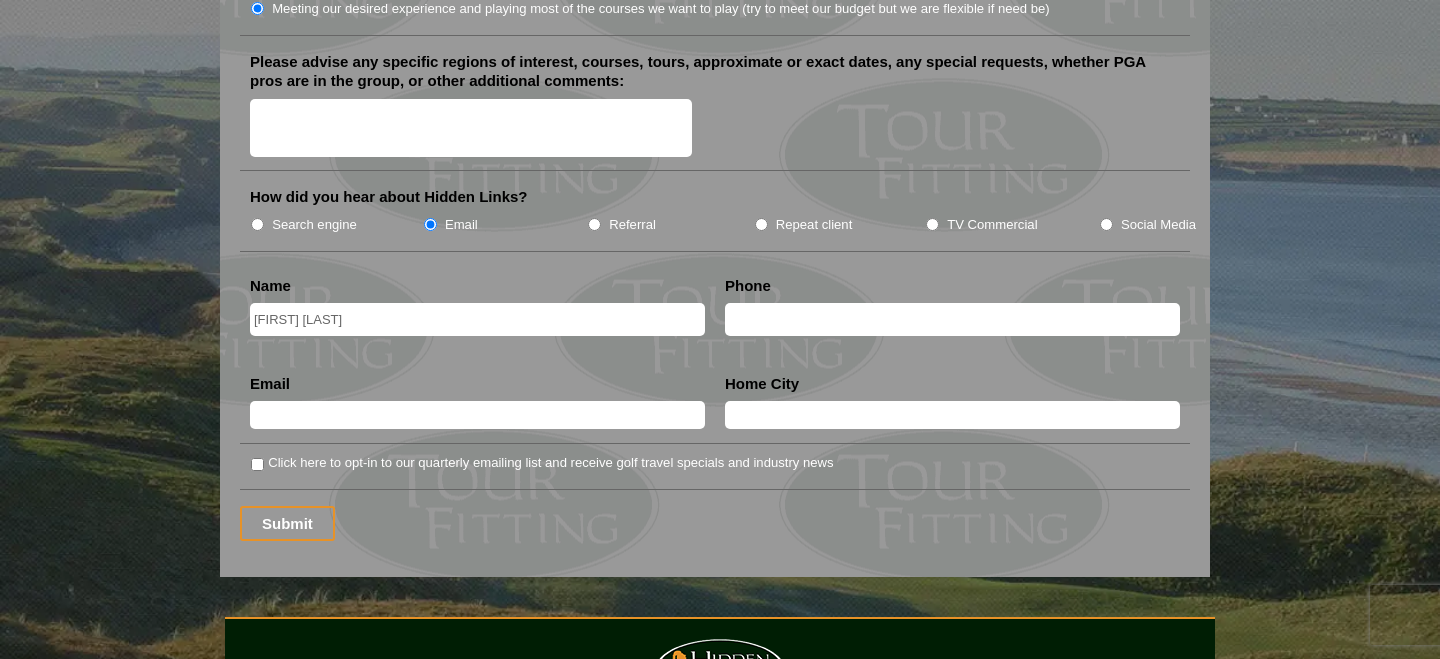 type on "8602350422" 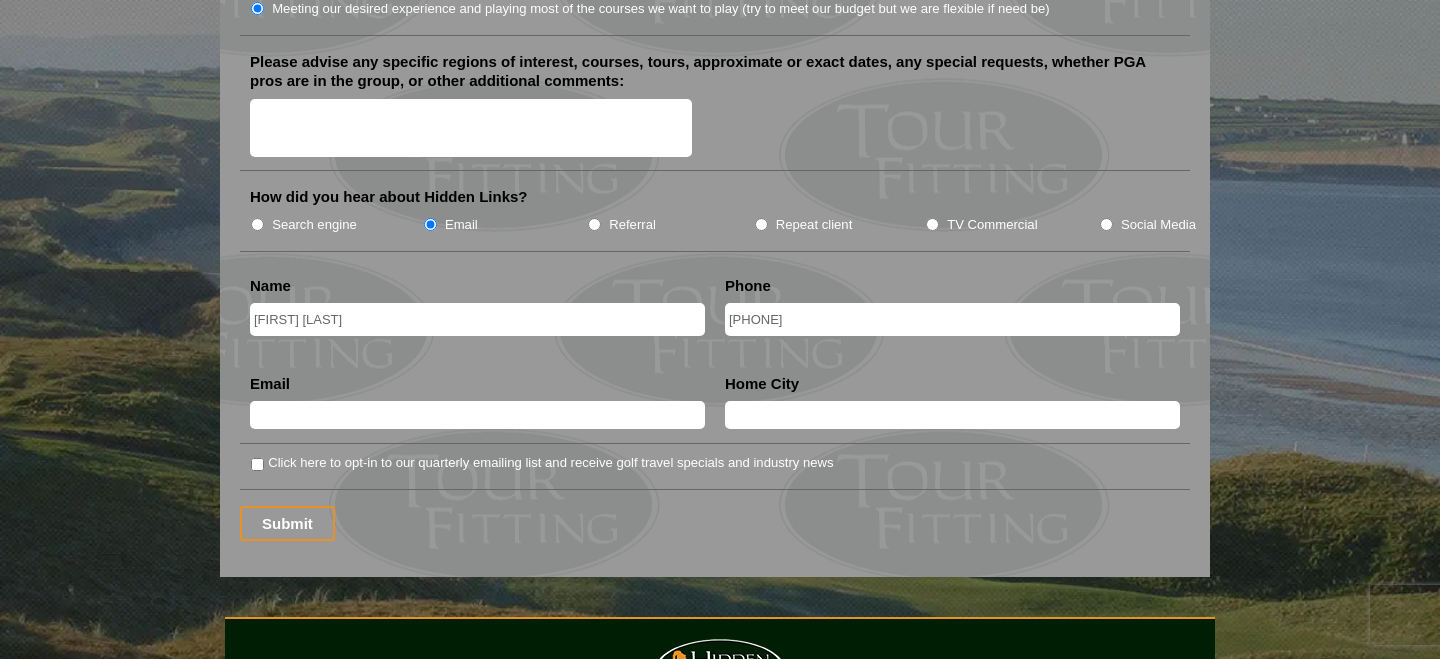 type on "rusted69@gmail.com" 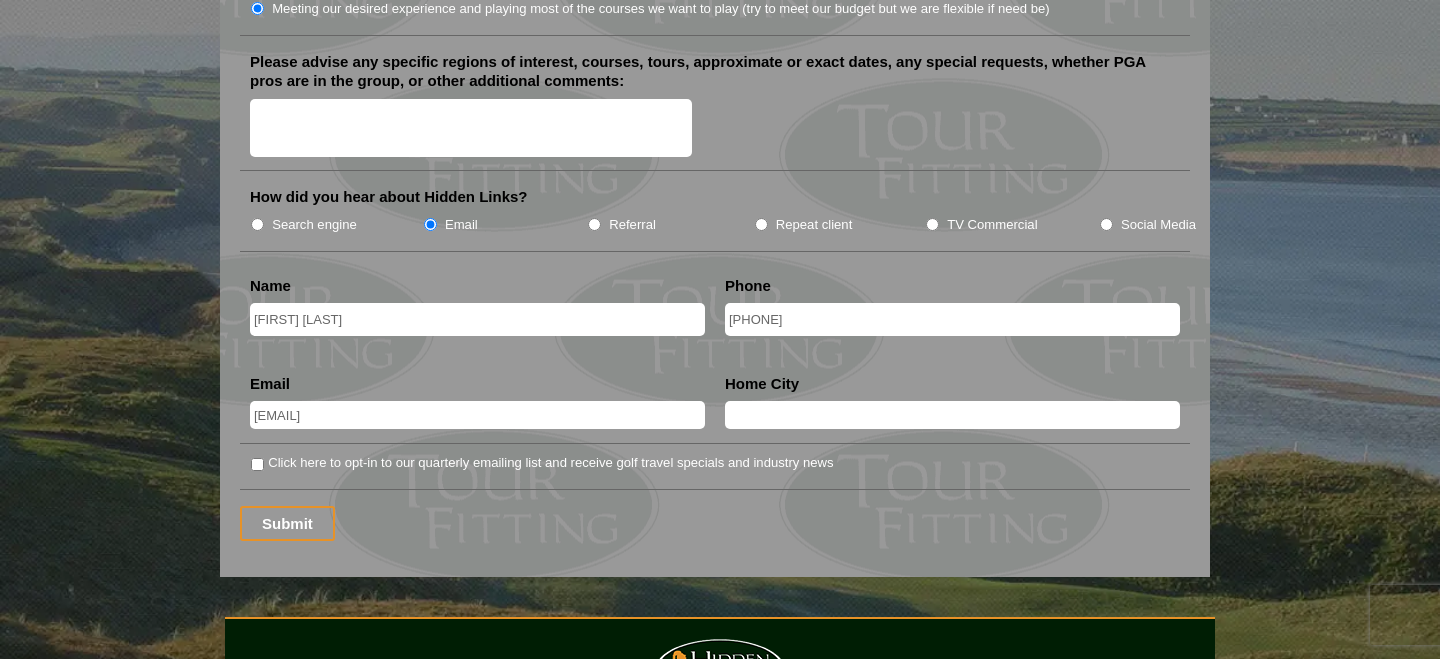 type on "Waterford, CT" 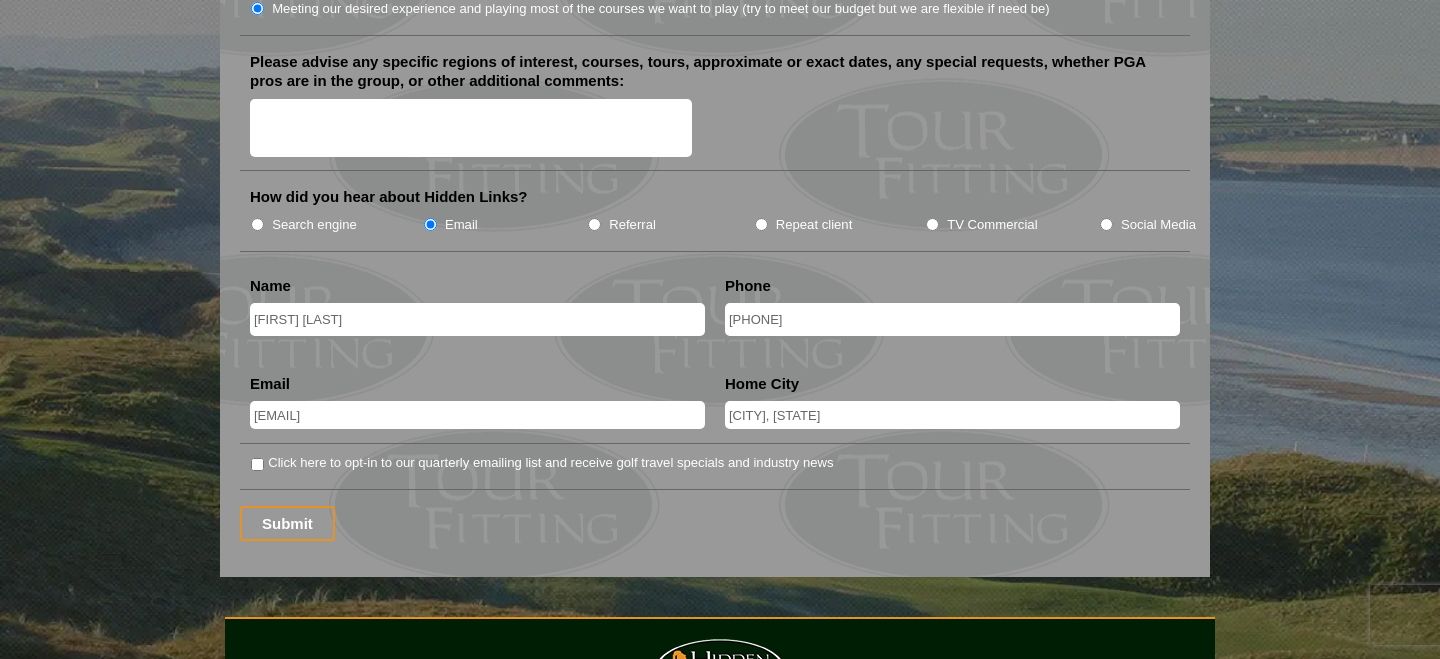 click on "Click here to opt-in to our quarterly emailing list and receive golf travel specials and industry news" at bounding box center (257, 464) 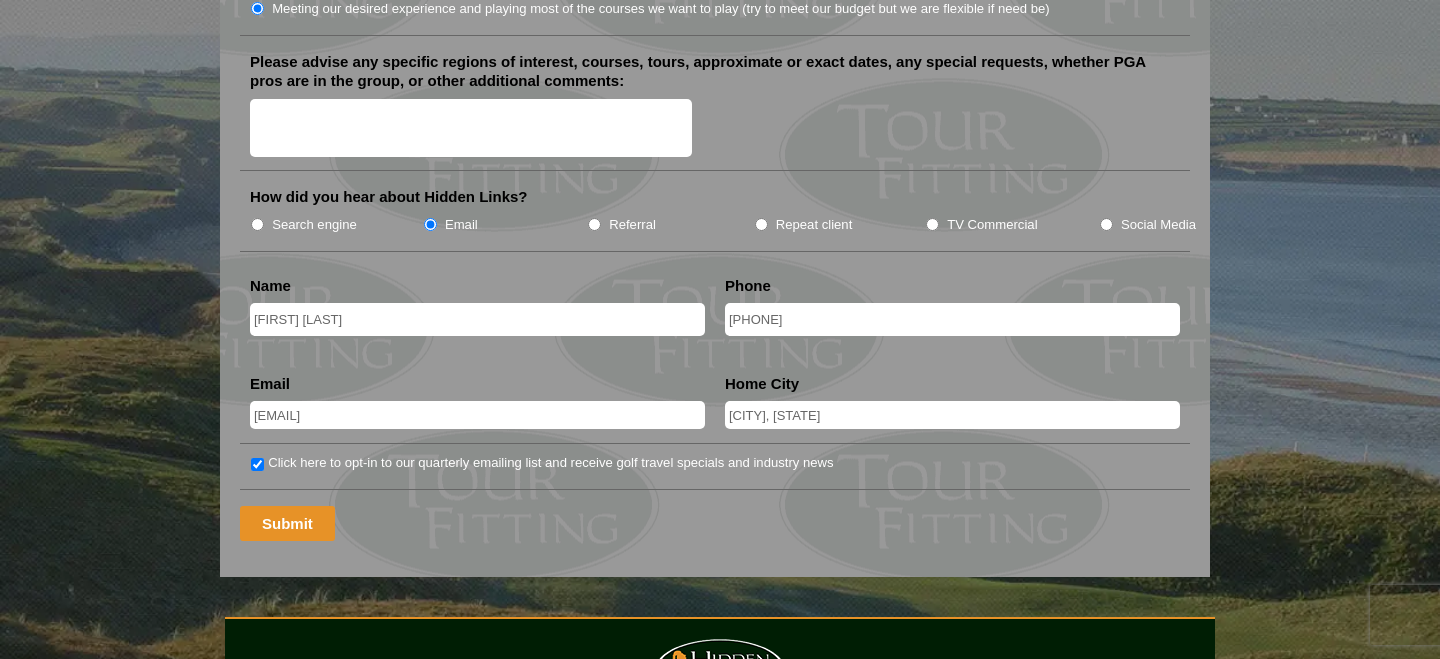 click on "Submit" at bounding box center [287, 523] 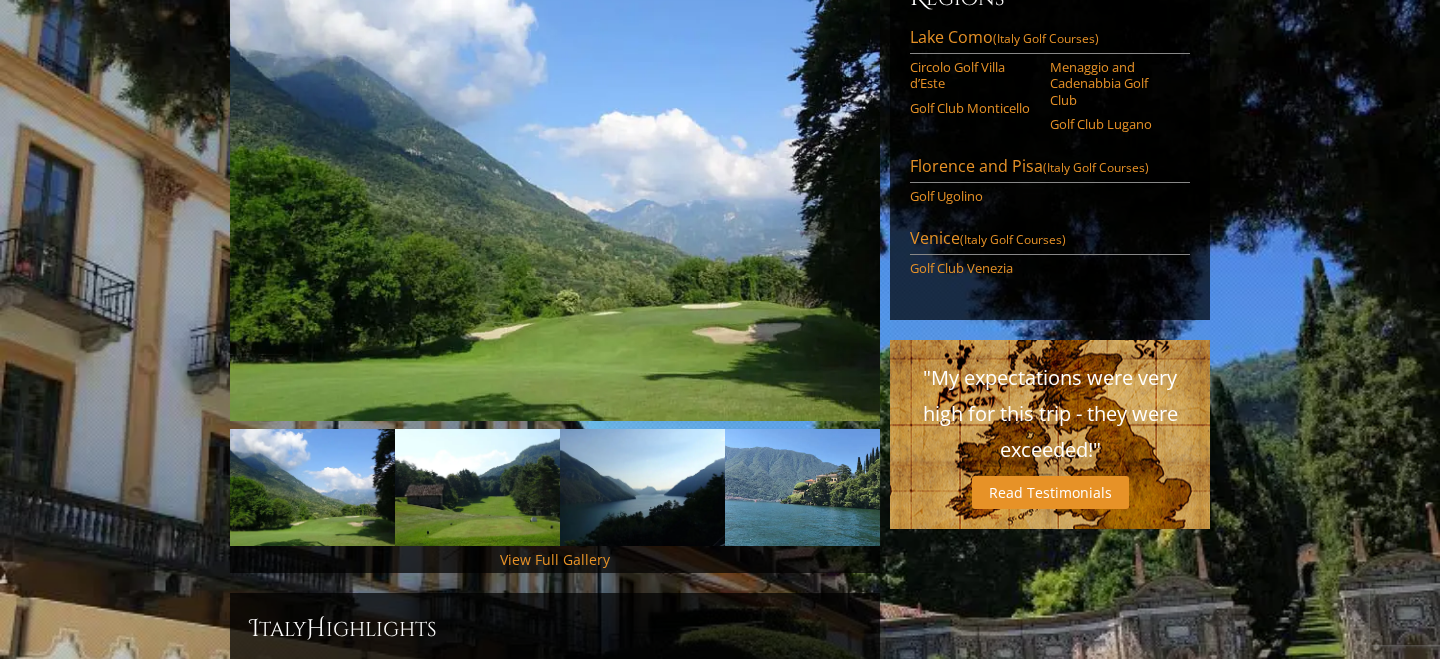 scroll, scrollTop: 0, scrollLeft: 0, axis: both 